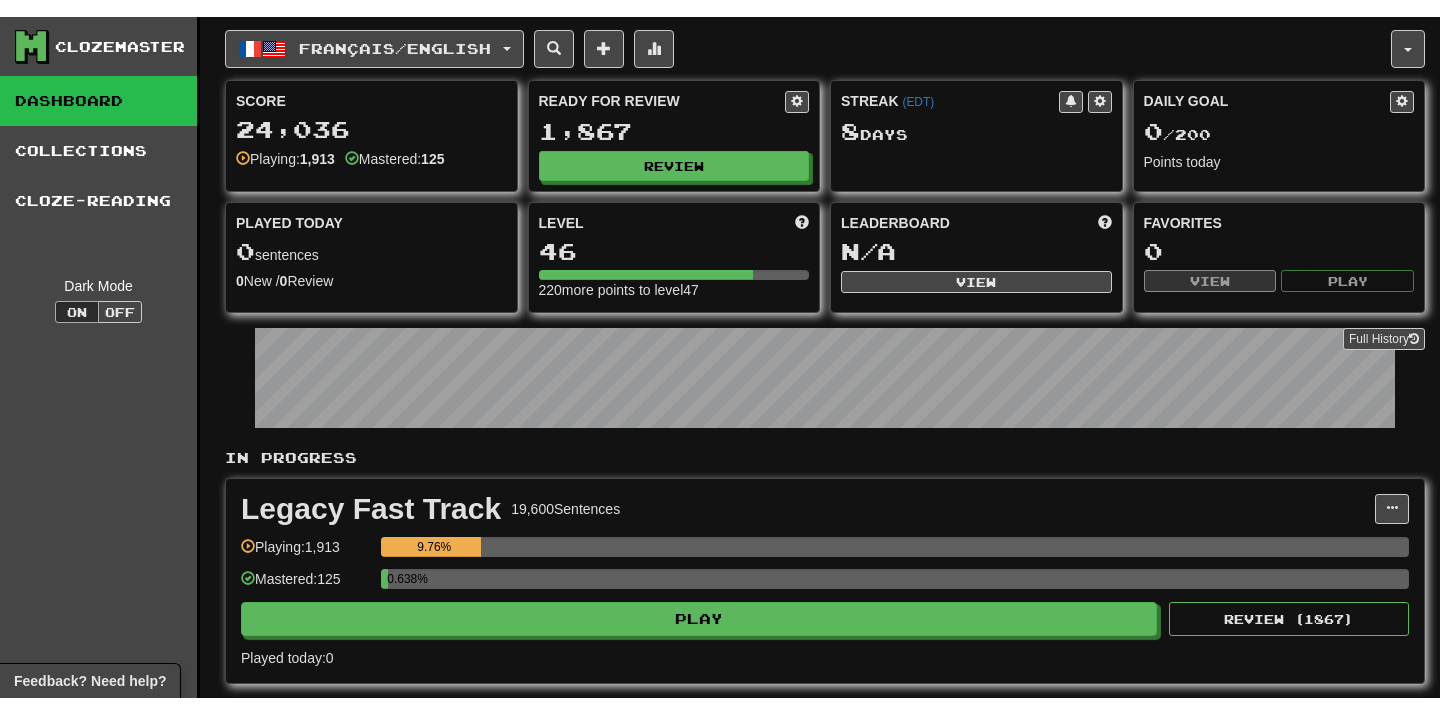 scroll, scrollTop: 0, scrollLeft: 0, axis: both 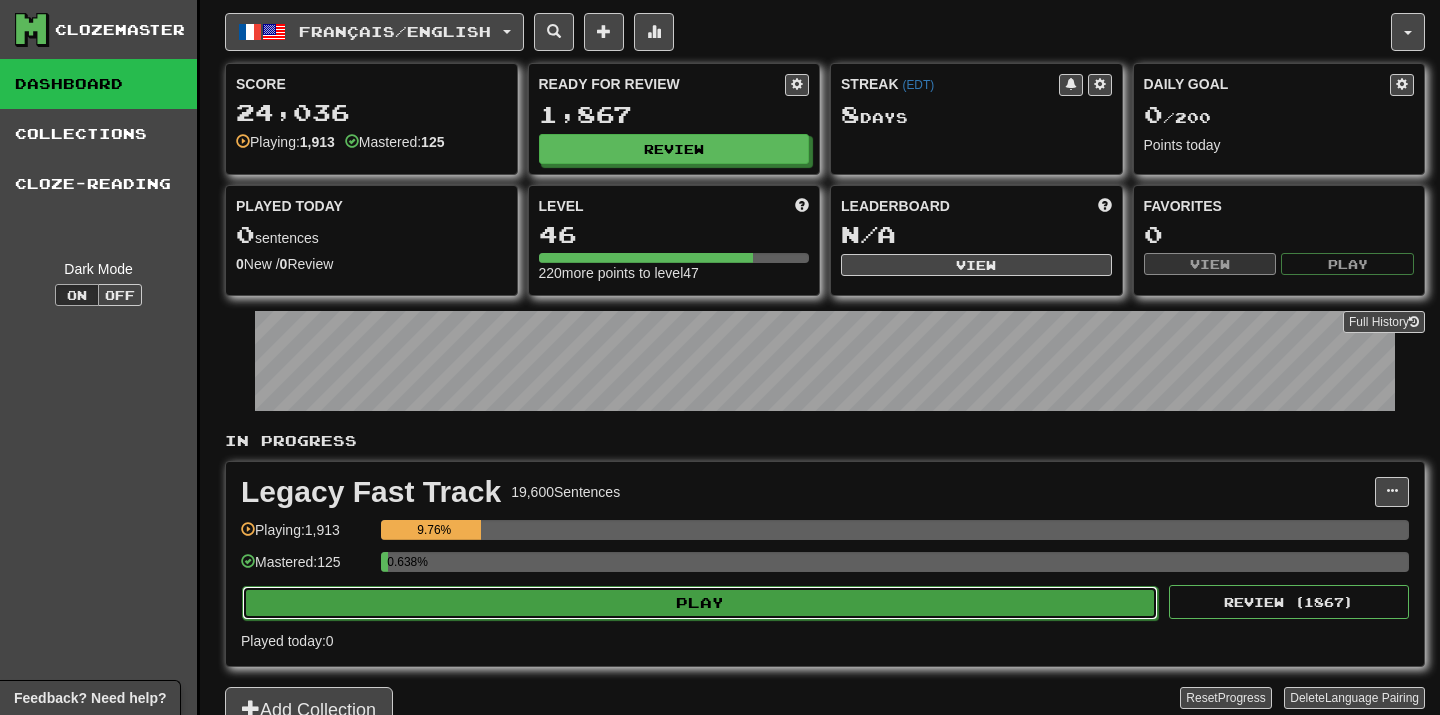 click on "Play" at bounding box center [700, 603] 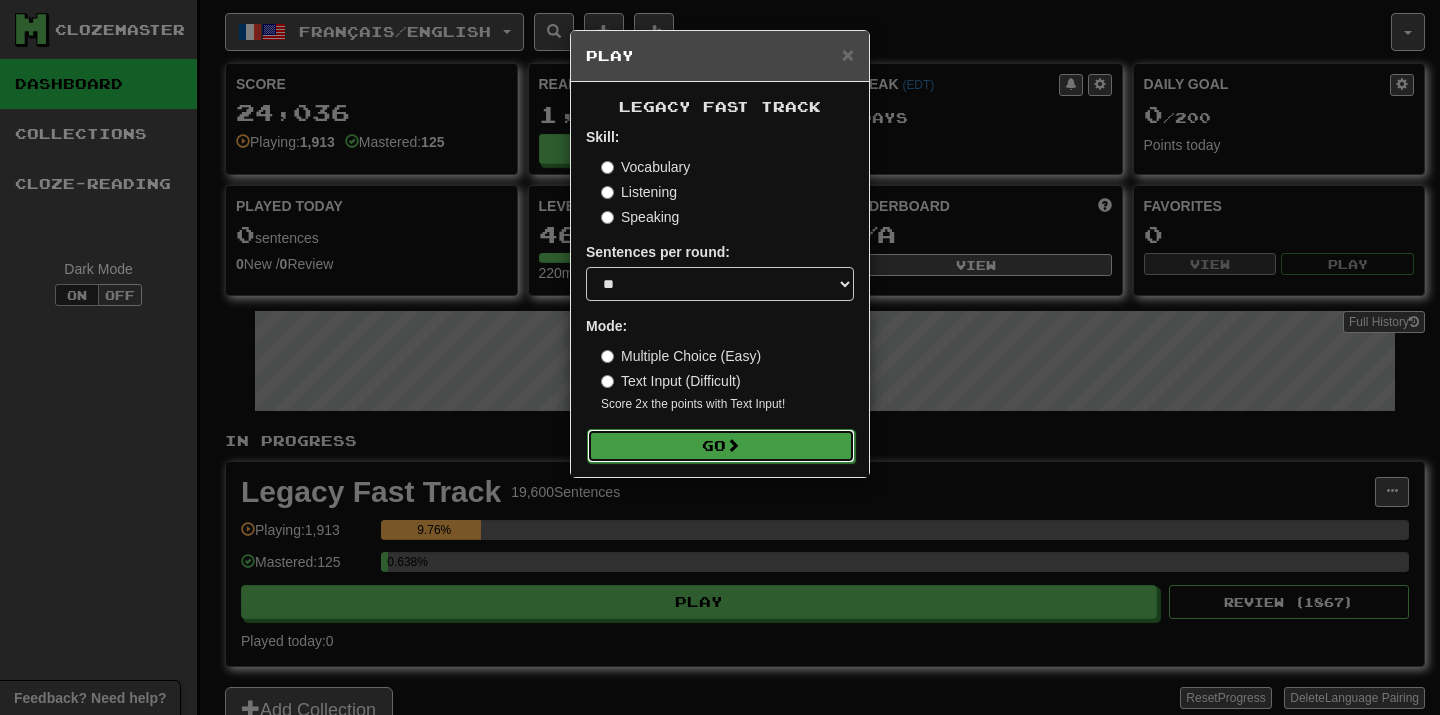 click on "Go" at bounding box center (721, 446) 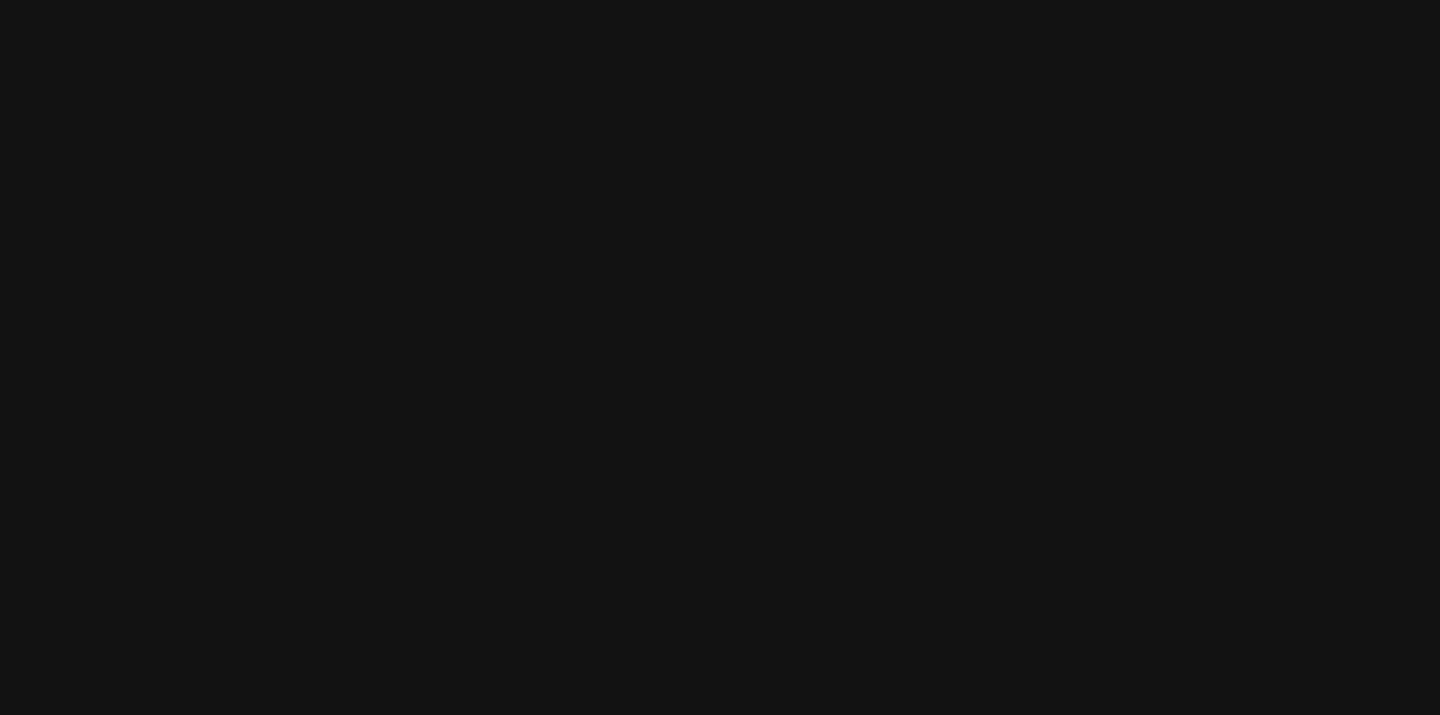 scroll, scrollTop: 0, scrollLeft: 0, axis: both 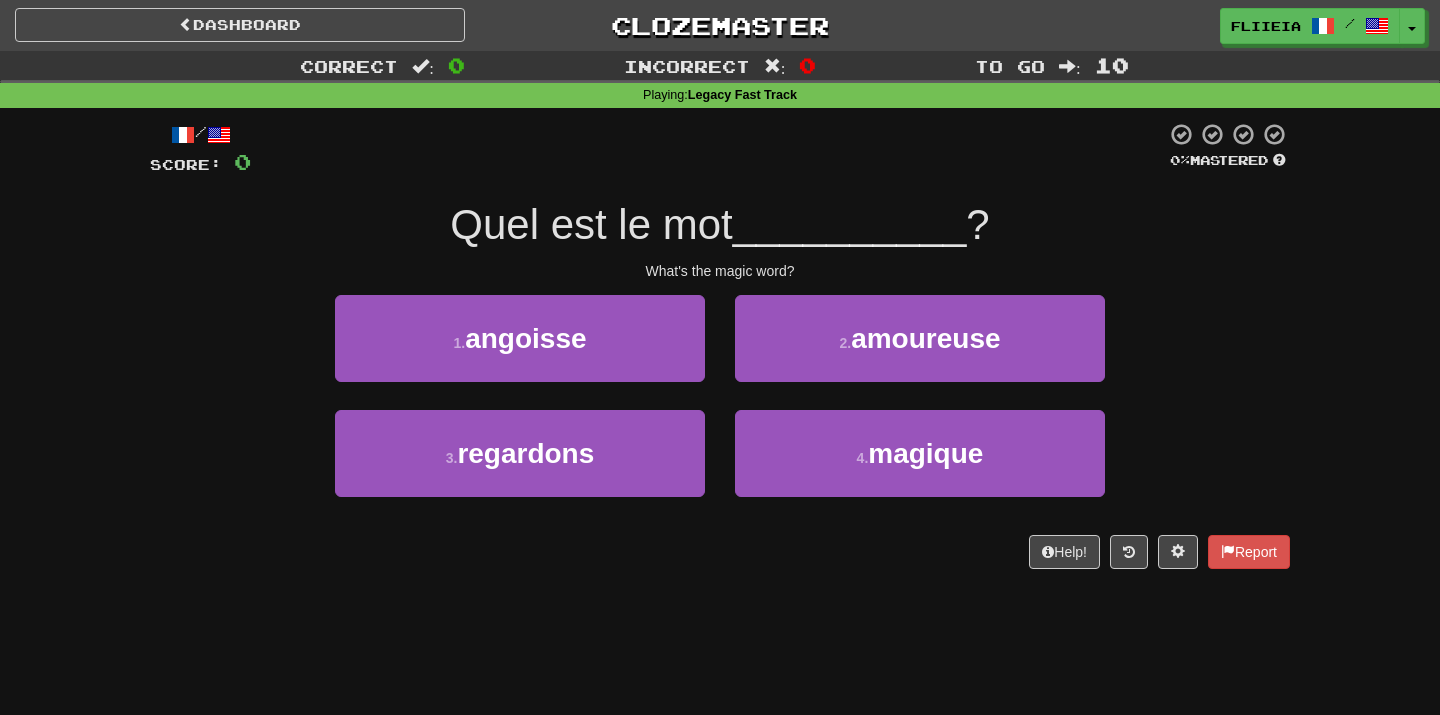 click on "1 . angoisse" at bounding box center [520, 352] 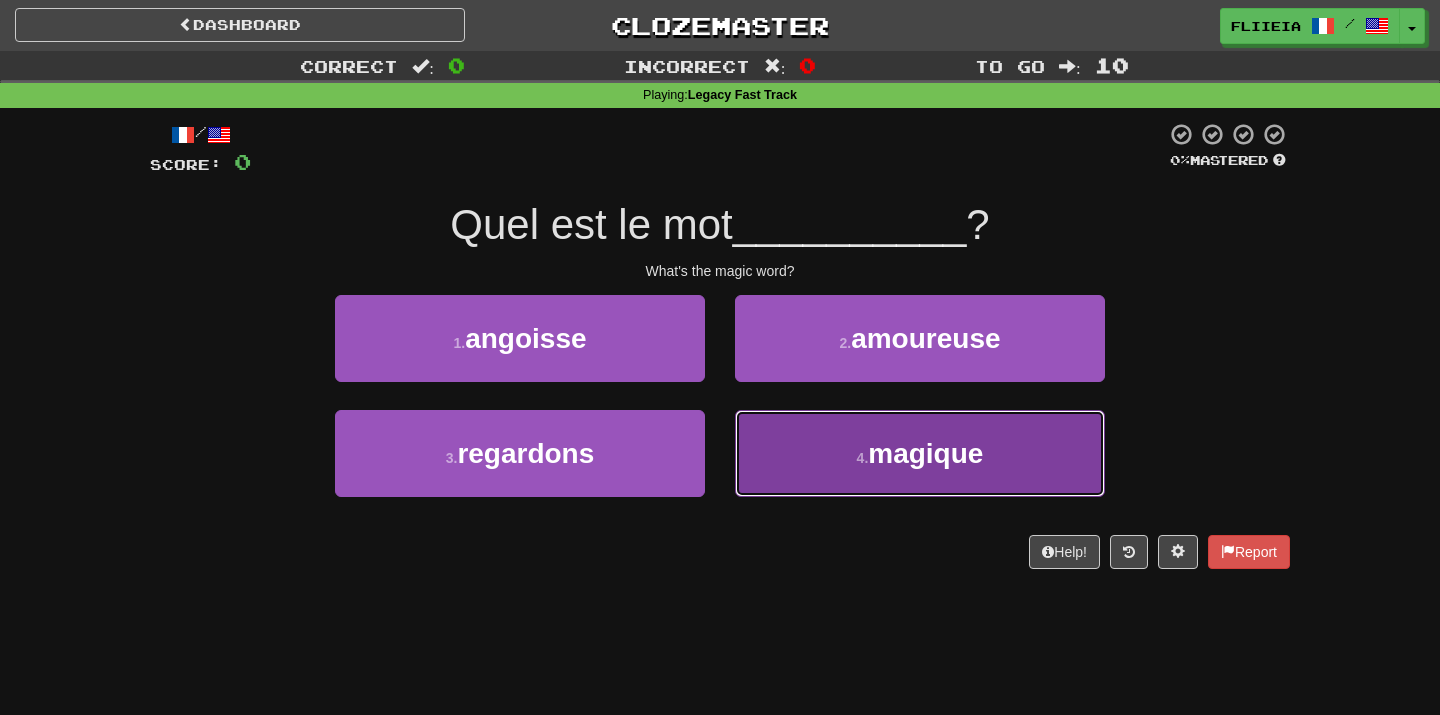 click on "4 . magique" at bounding box center [920, 453] 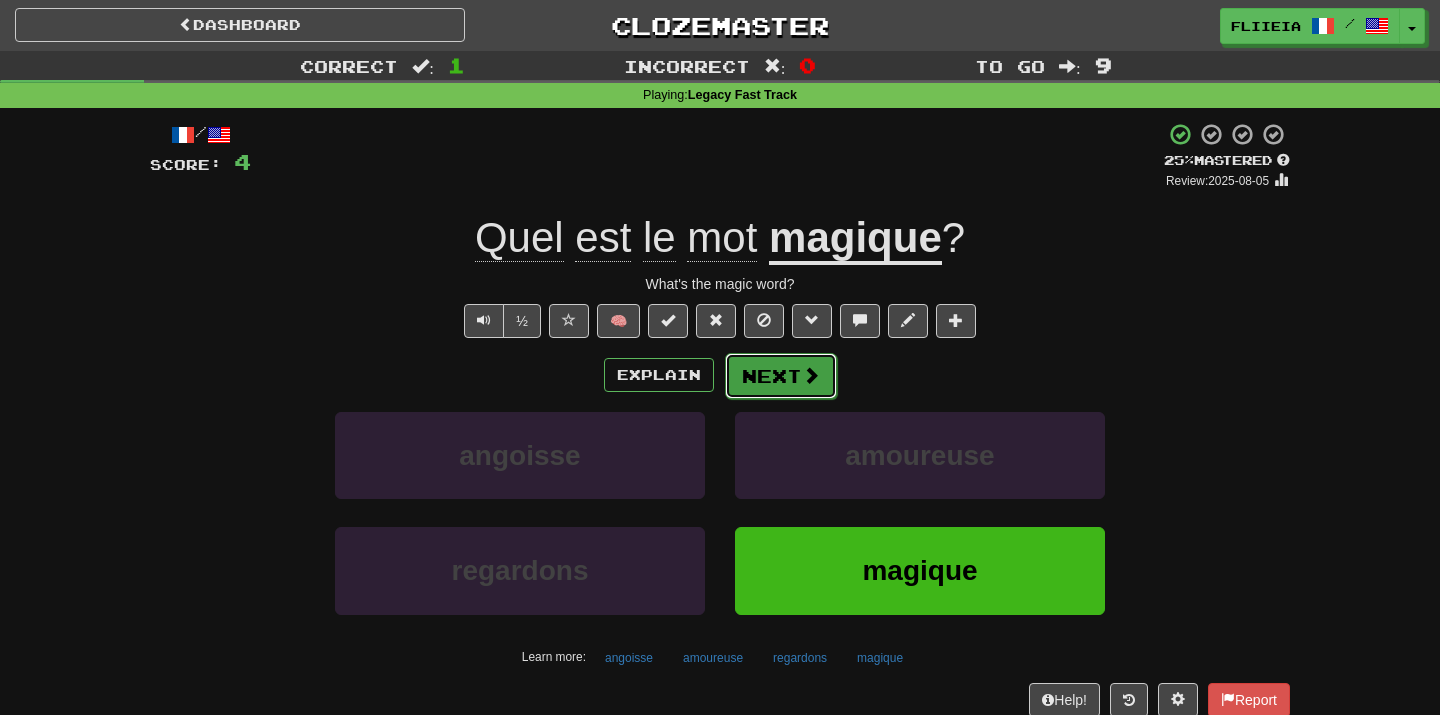 click on "Next" at bounding box center (781, 376) 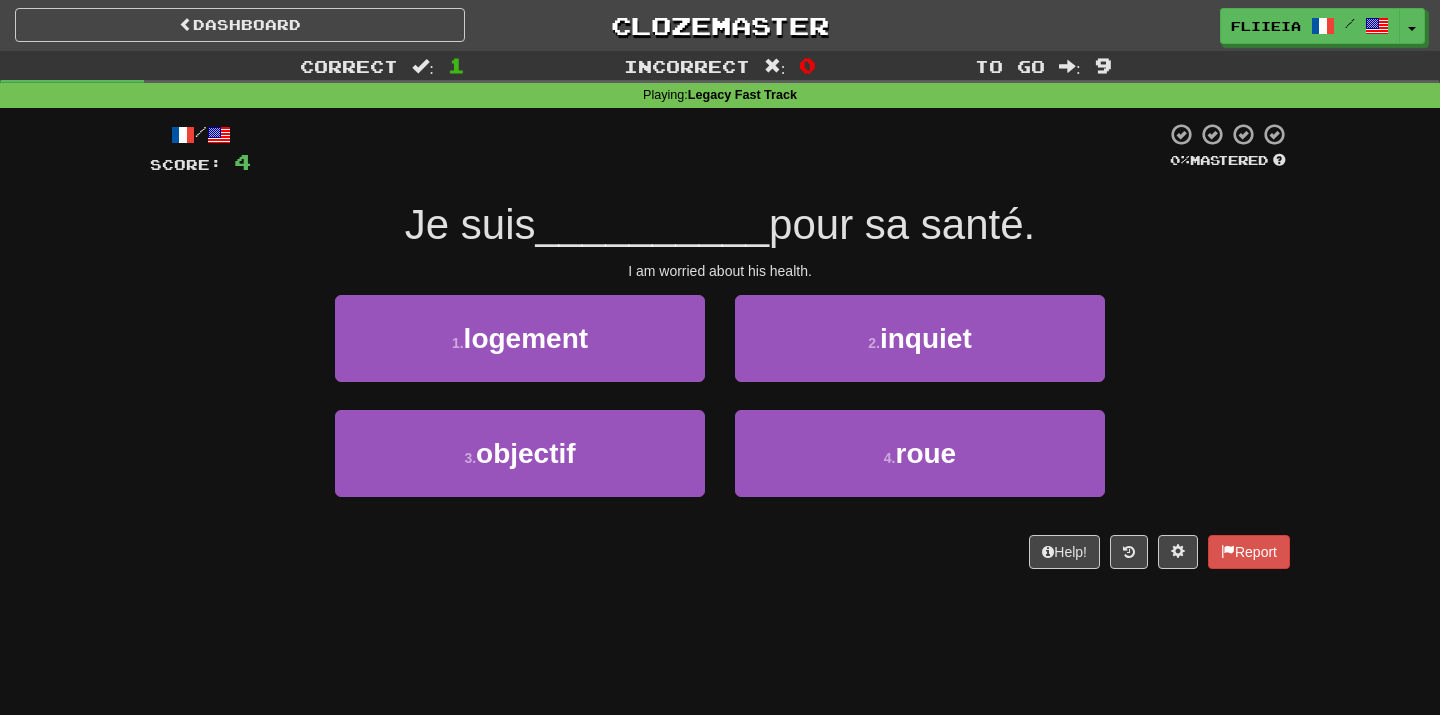 click on "1 . logement" at bounding box center [520, 352] 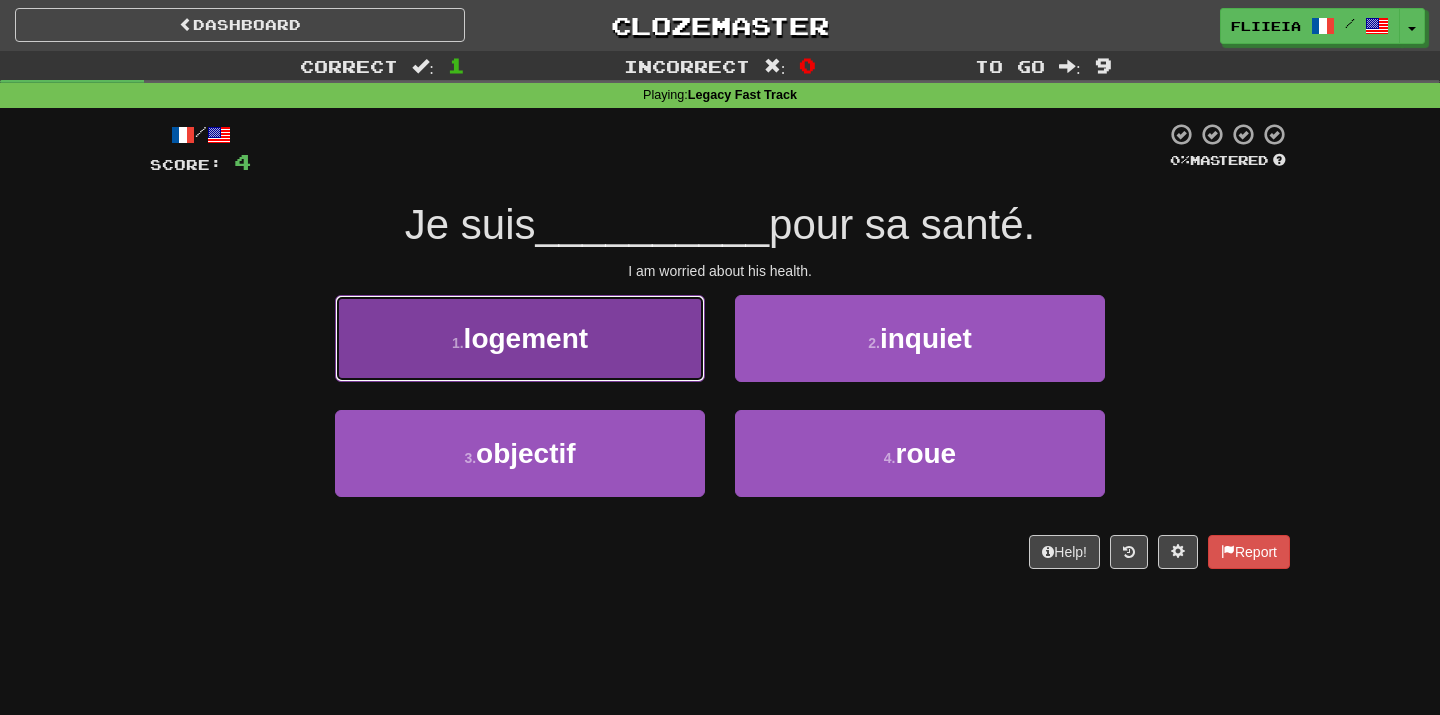 click on "1 . logement" at bounding box center (520, 338) 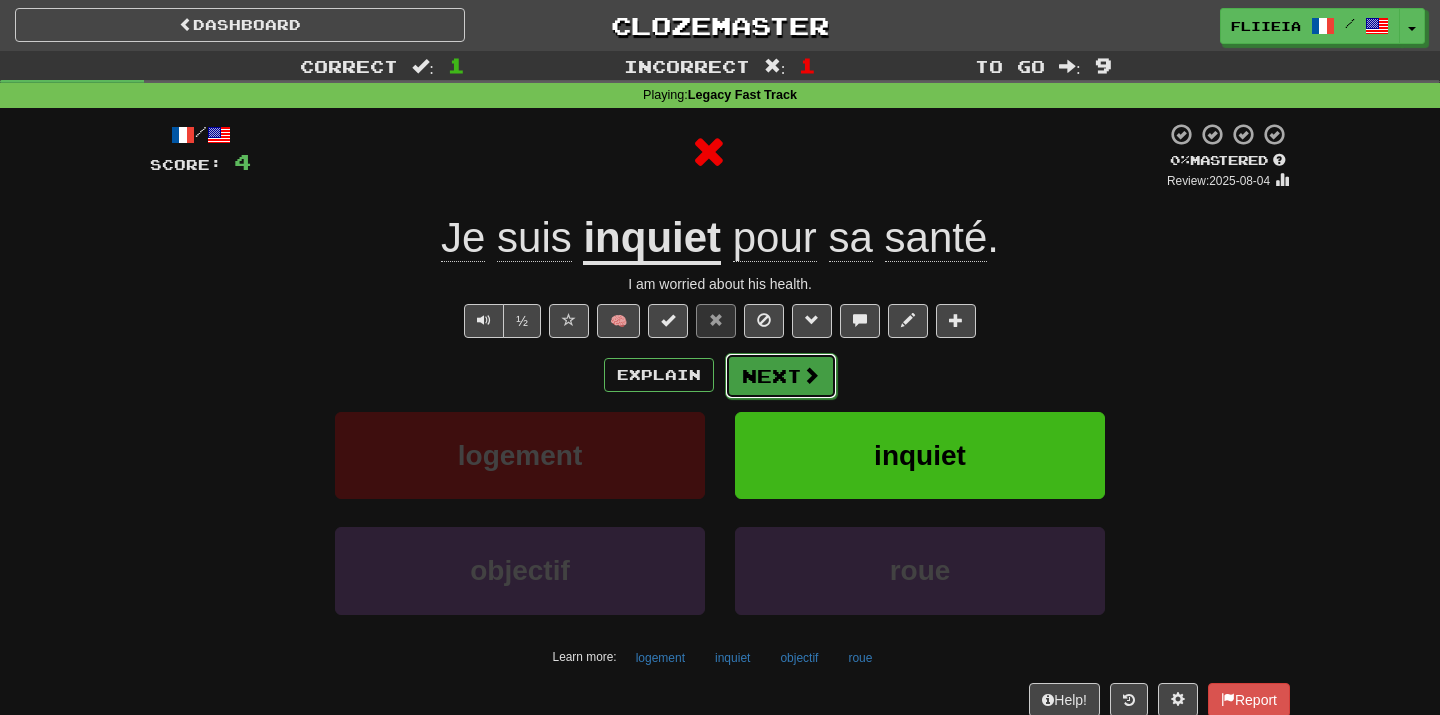 click on "Next" at bounding box center (781, 376) 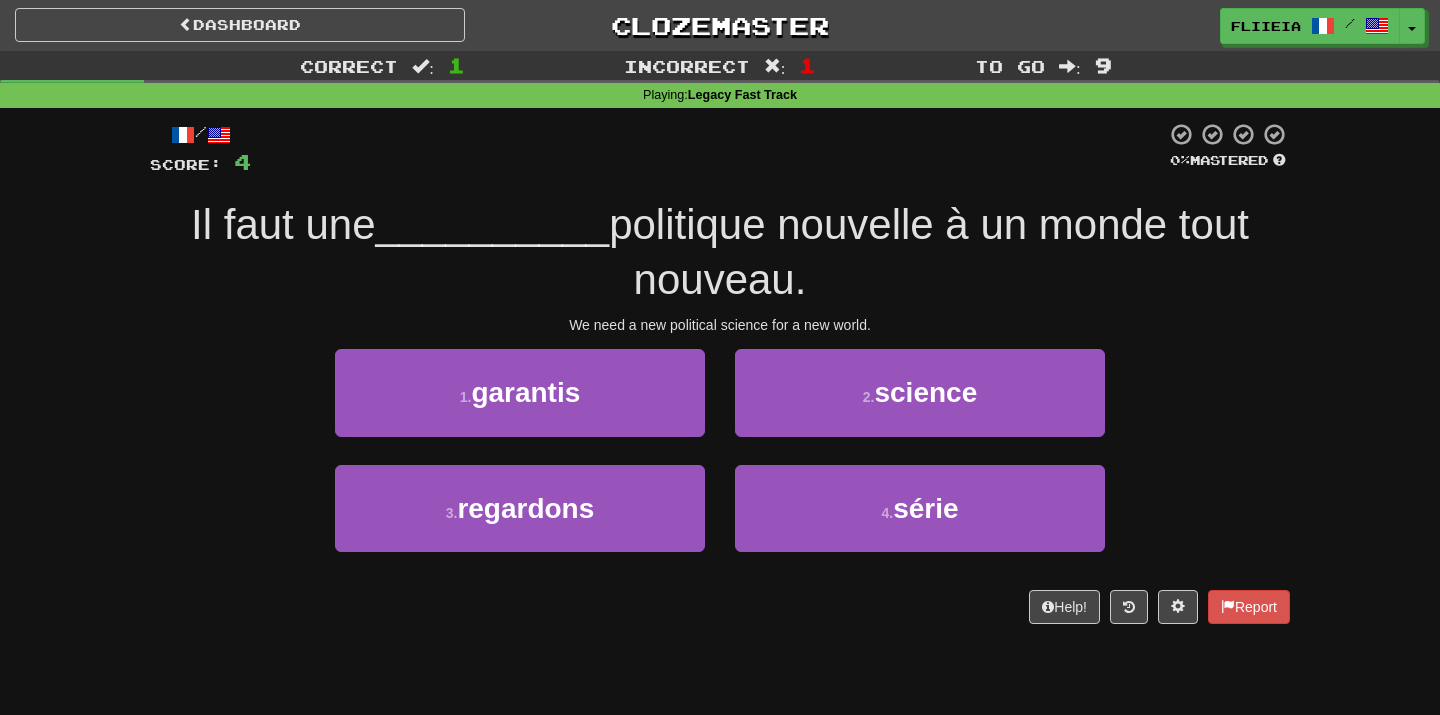 click on "2 .  science" at bounding box center (920, 406) 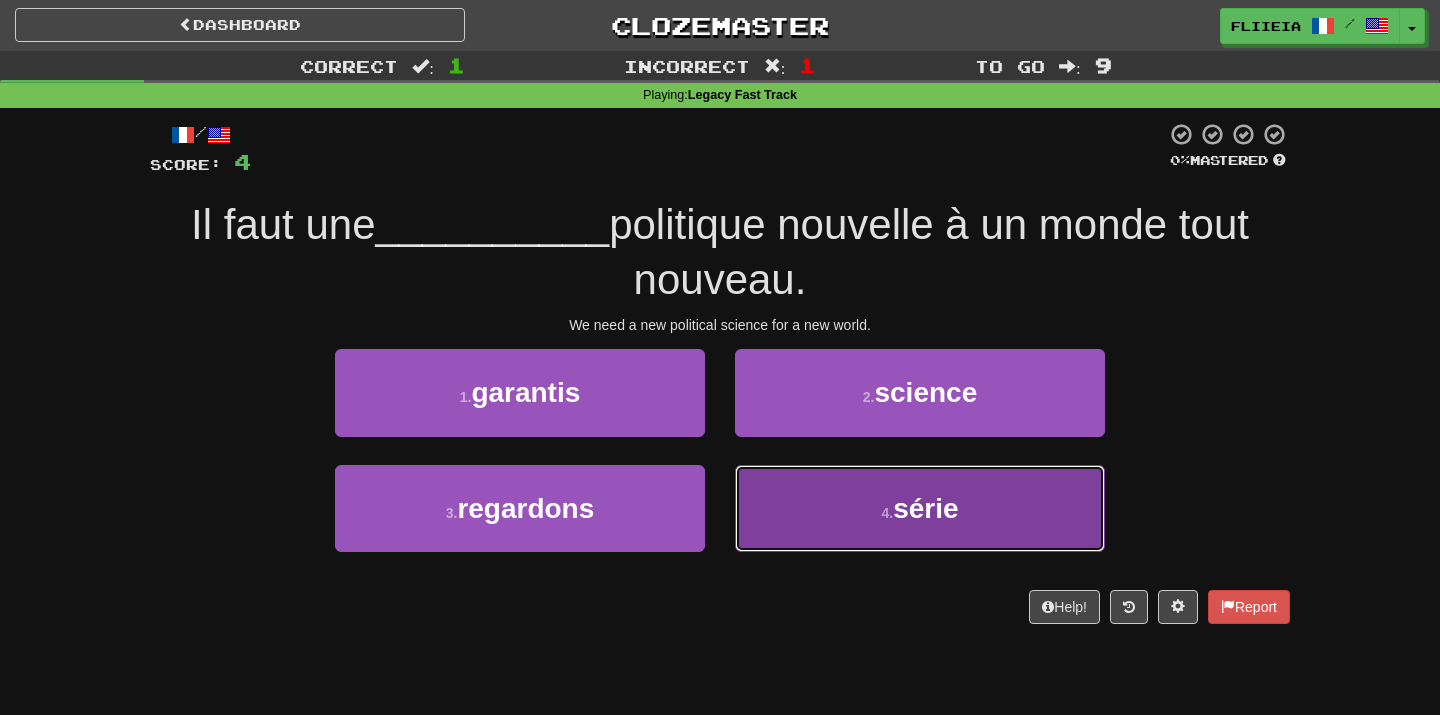 click on "4 .  série" at bounding box center [920, 508] 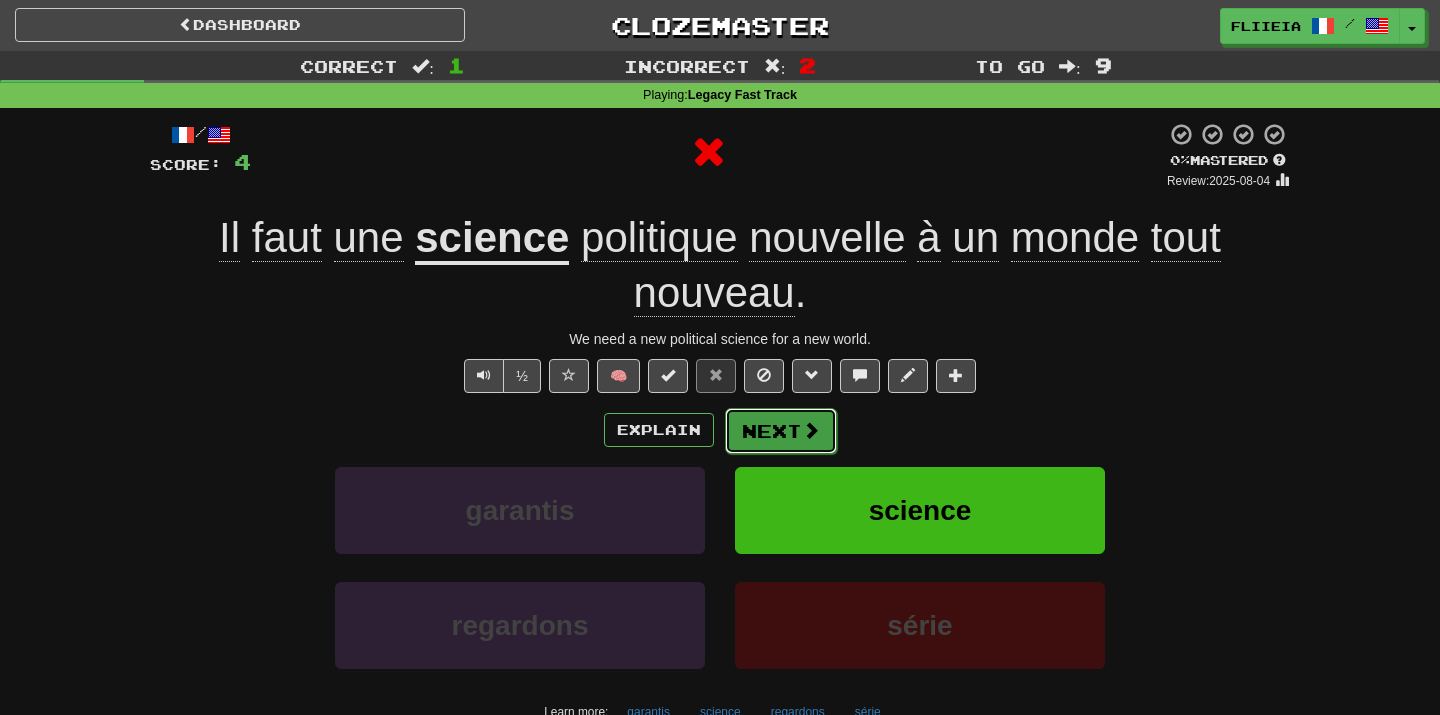 click on "Next" at bounding box center (781, 431) 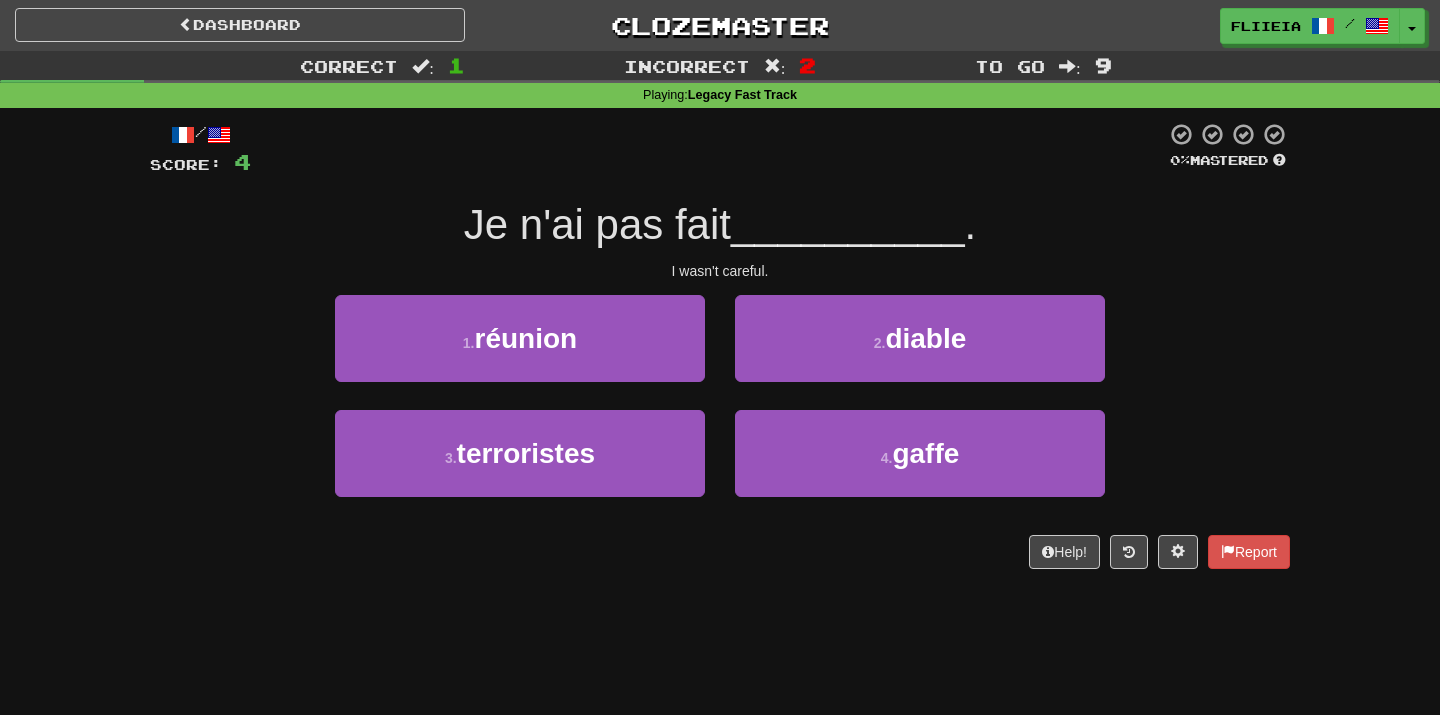 click on "2 .  diable" at bounding box center (920, 352) 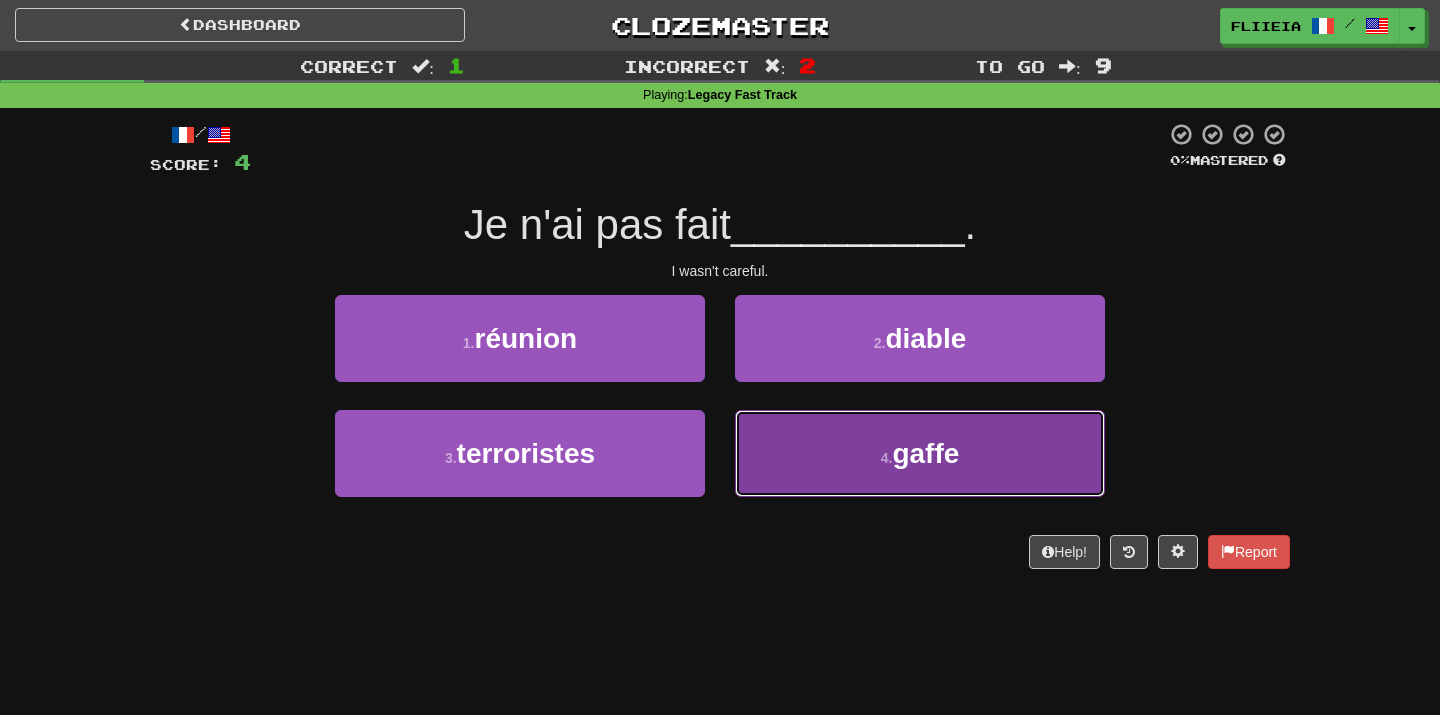 click on "4 .  gaffe" at bounding box center (920, 453) 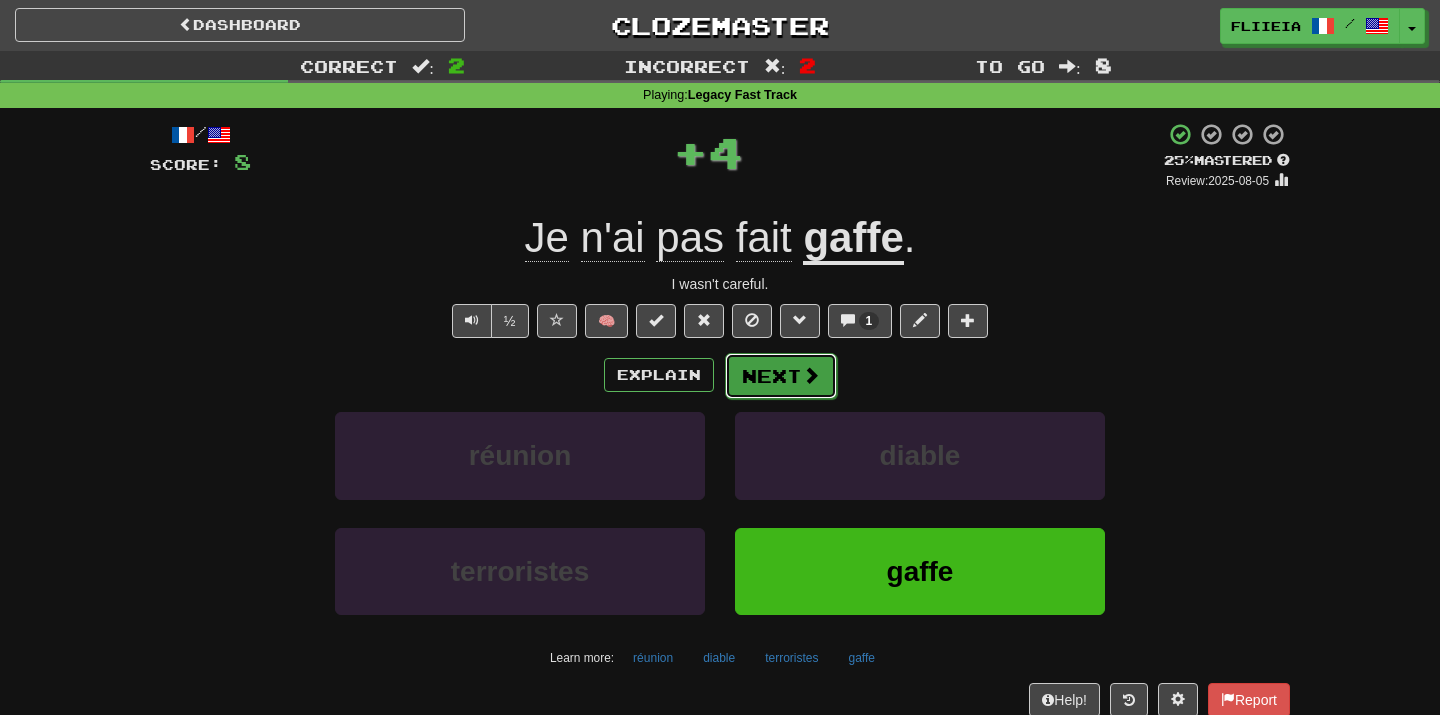 click on "Next" at bounding box center [781, 376] 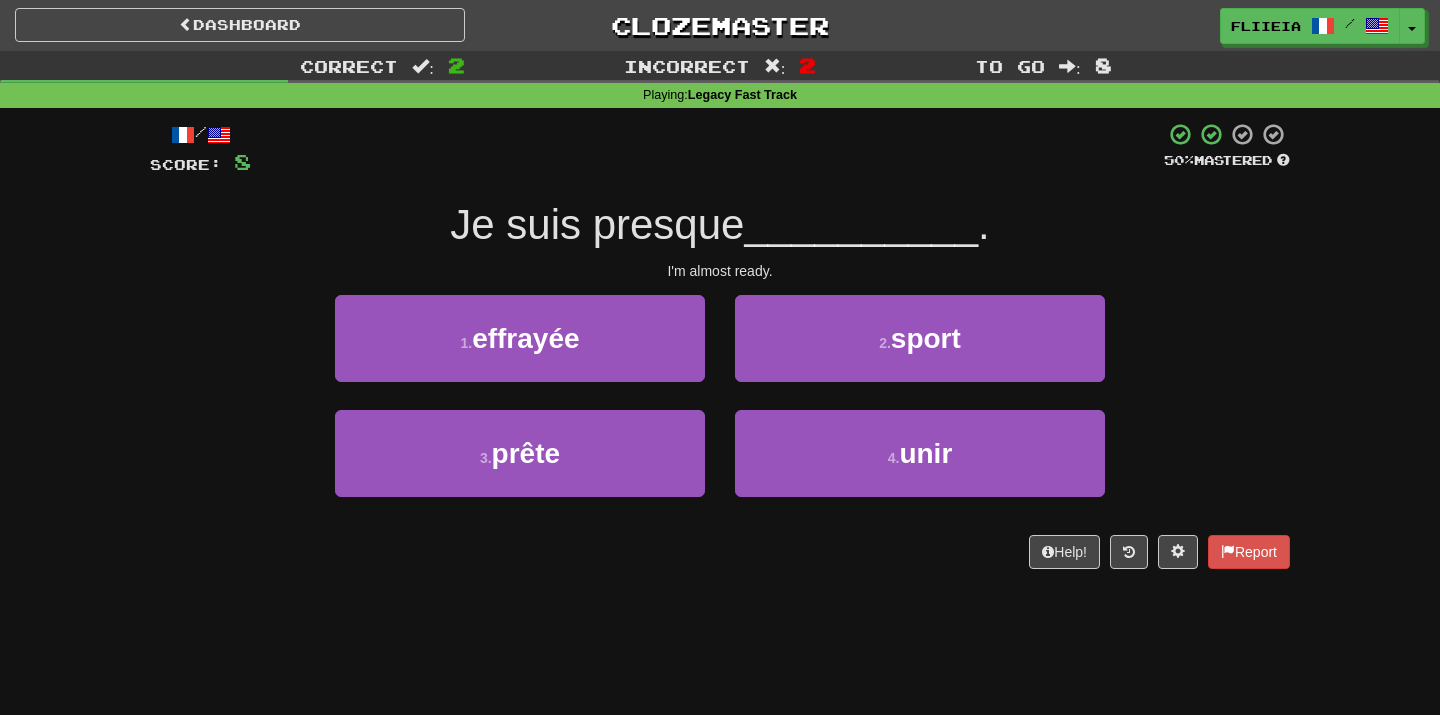 click on "1 .  effrayée" at bounding box center (520, 352) 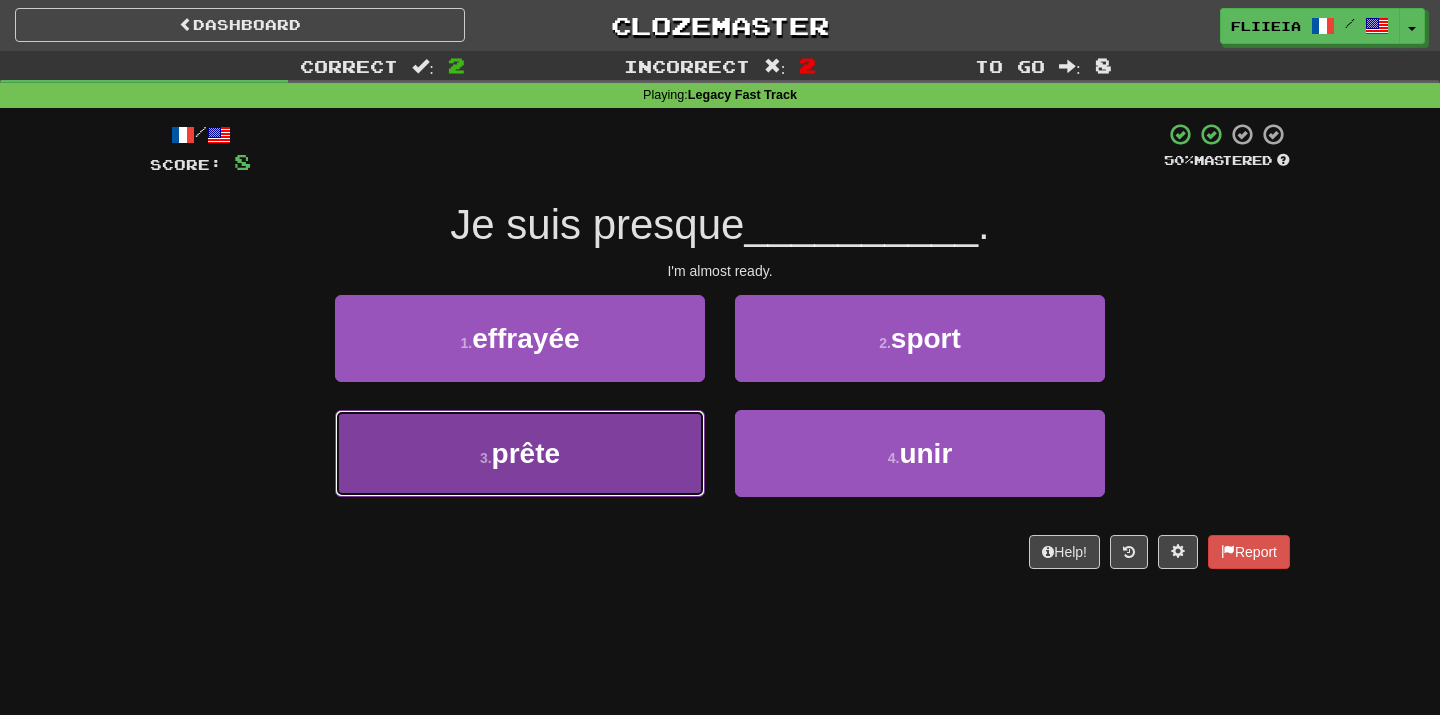 click on "3 .  prête" at bounding box center [520, 453] 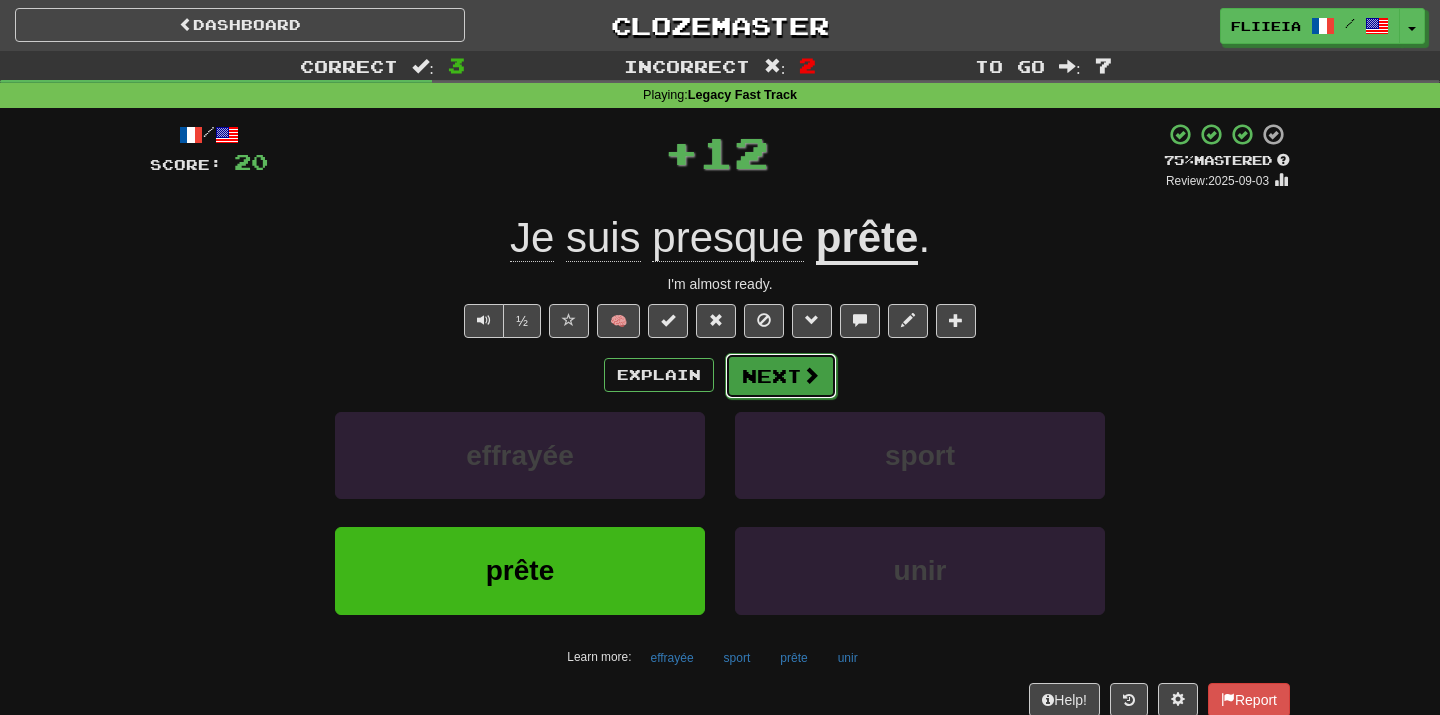 click on "Next" at bounding box center (781, 376) 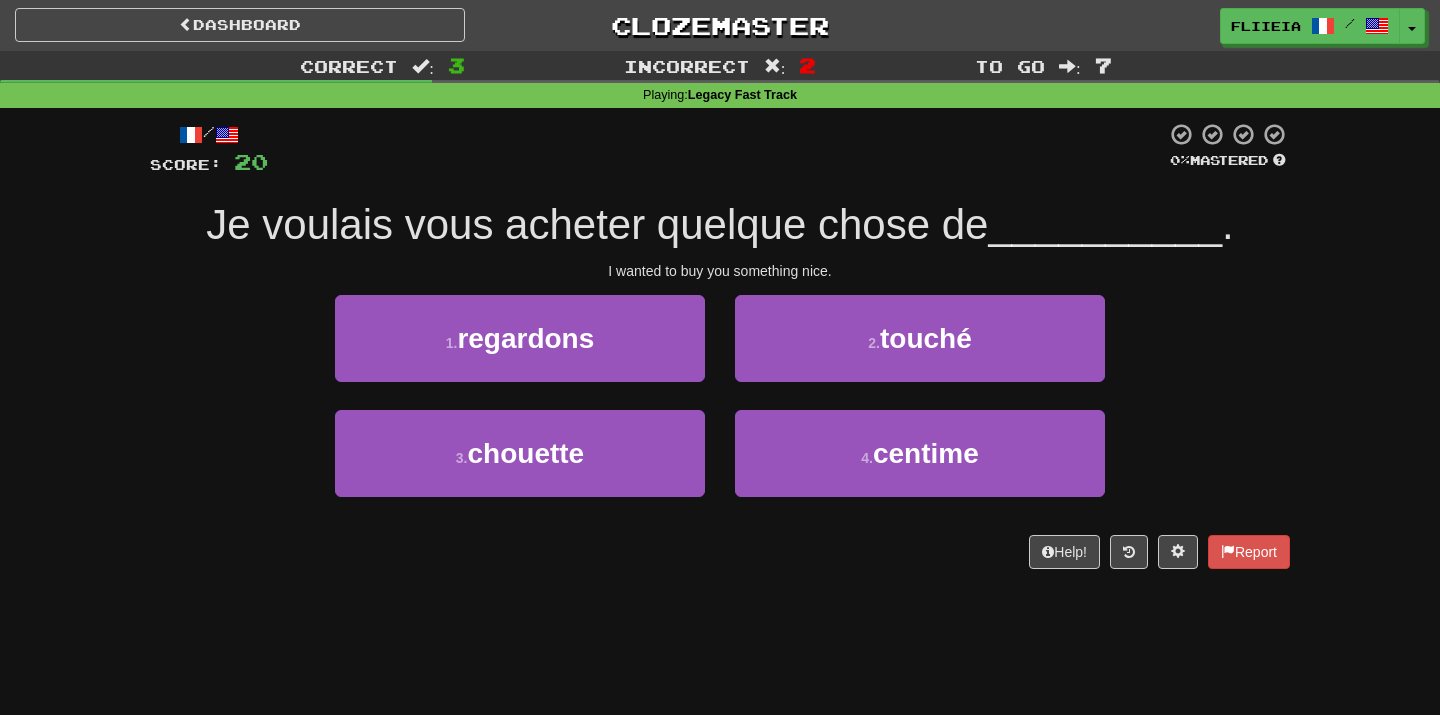 click on "2 .  touché" at bounding box center [920, 352] 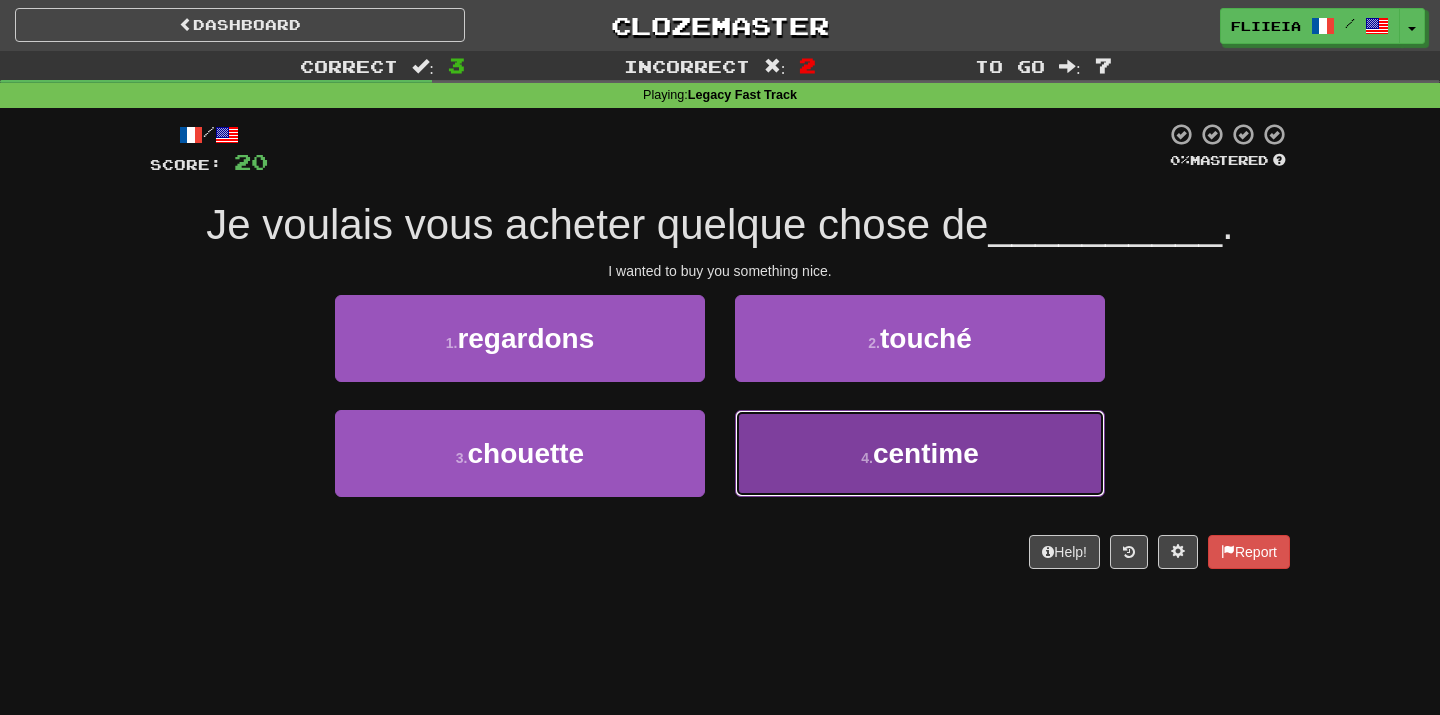 click on "4 . centime" at bounding box center (920, 453) 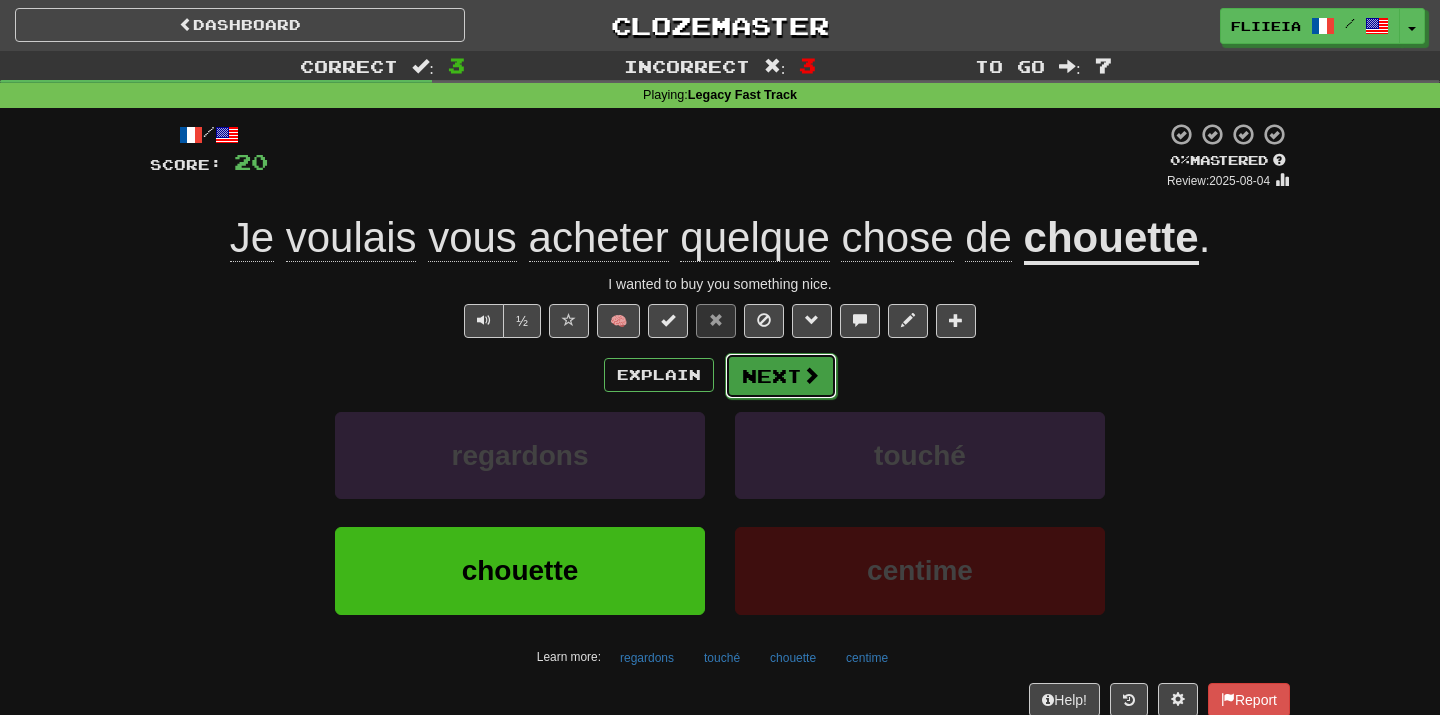 click on "Next" at bounding box center (781, 376) 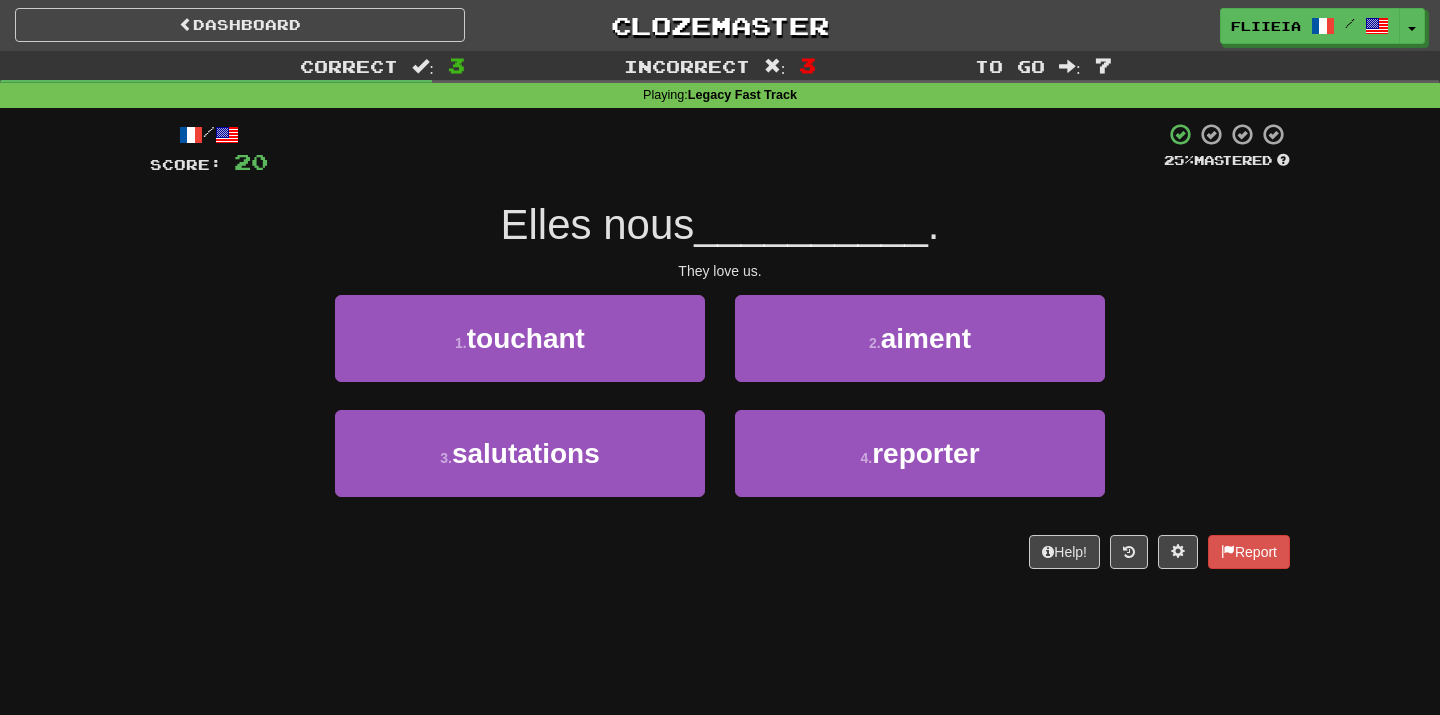 click on "2 .  aiment" at bounding box center (920, 352) 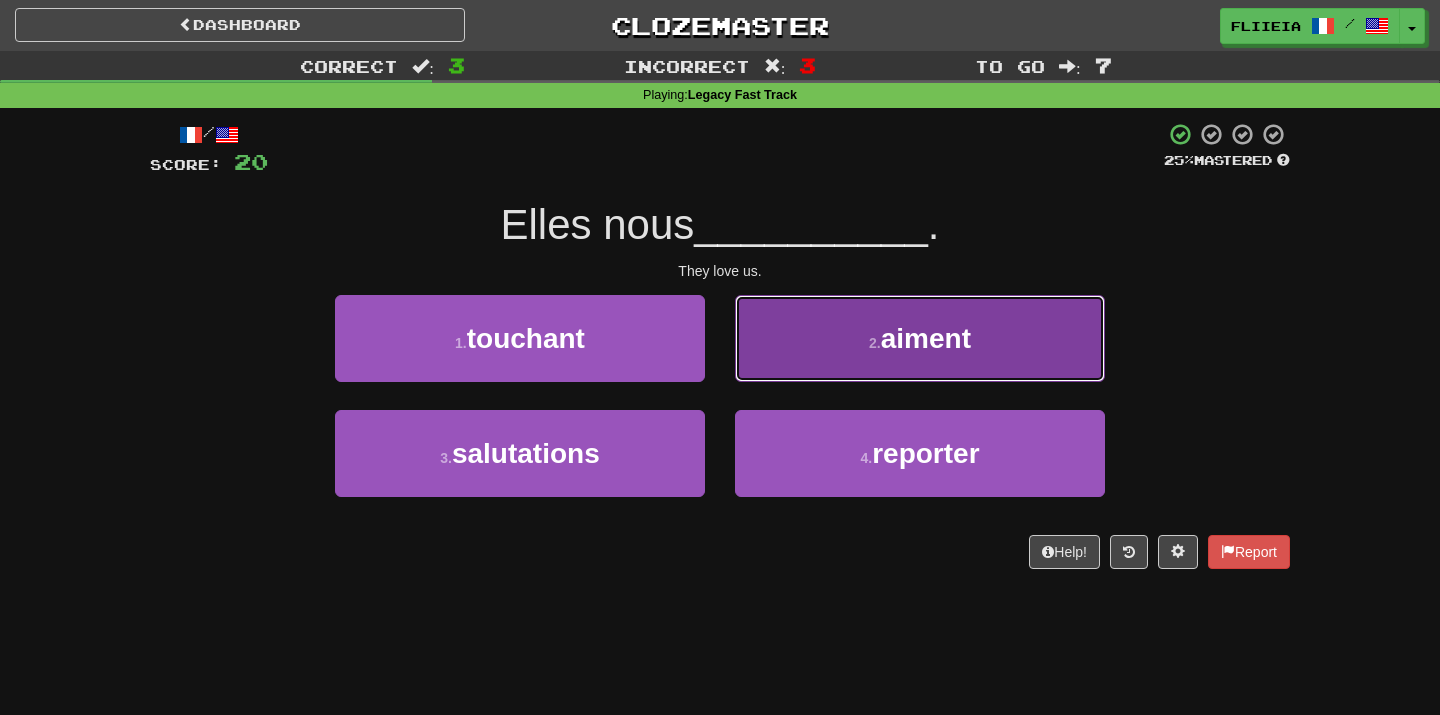 click on "2 .  aiment" at bounding box center (920, 338) 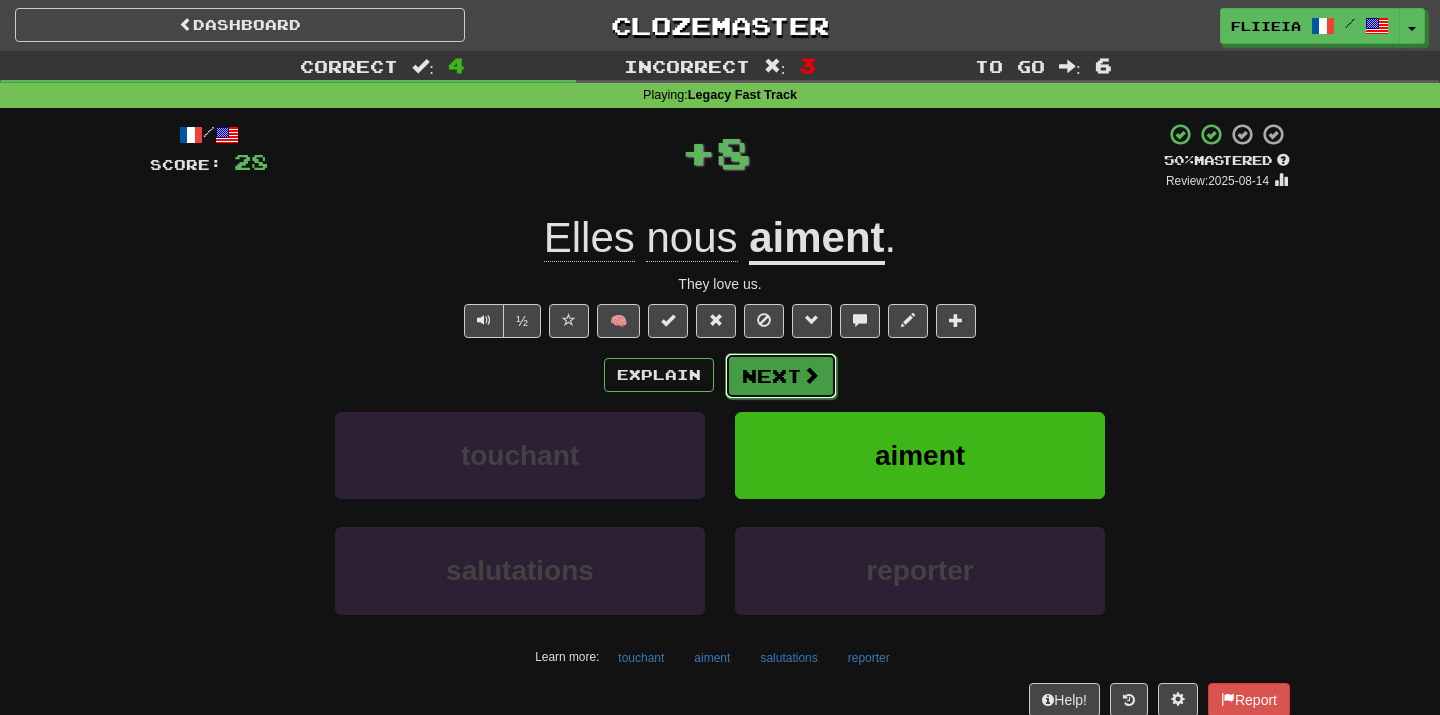 click at bounding box center [811, 375] 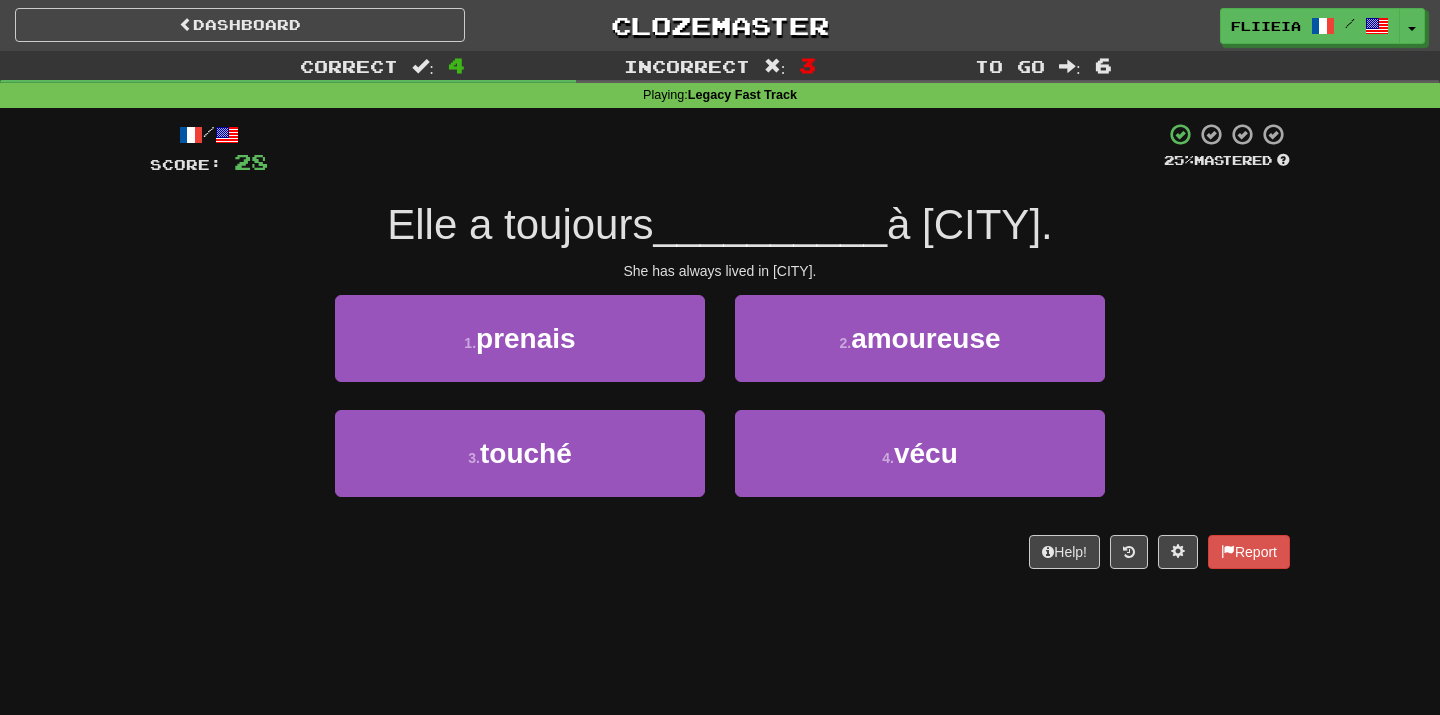 click on "1 . prenais" at bounding box center (520, 352) 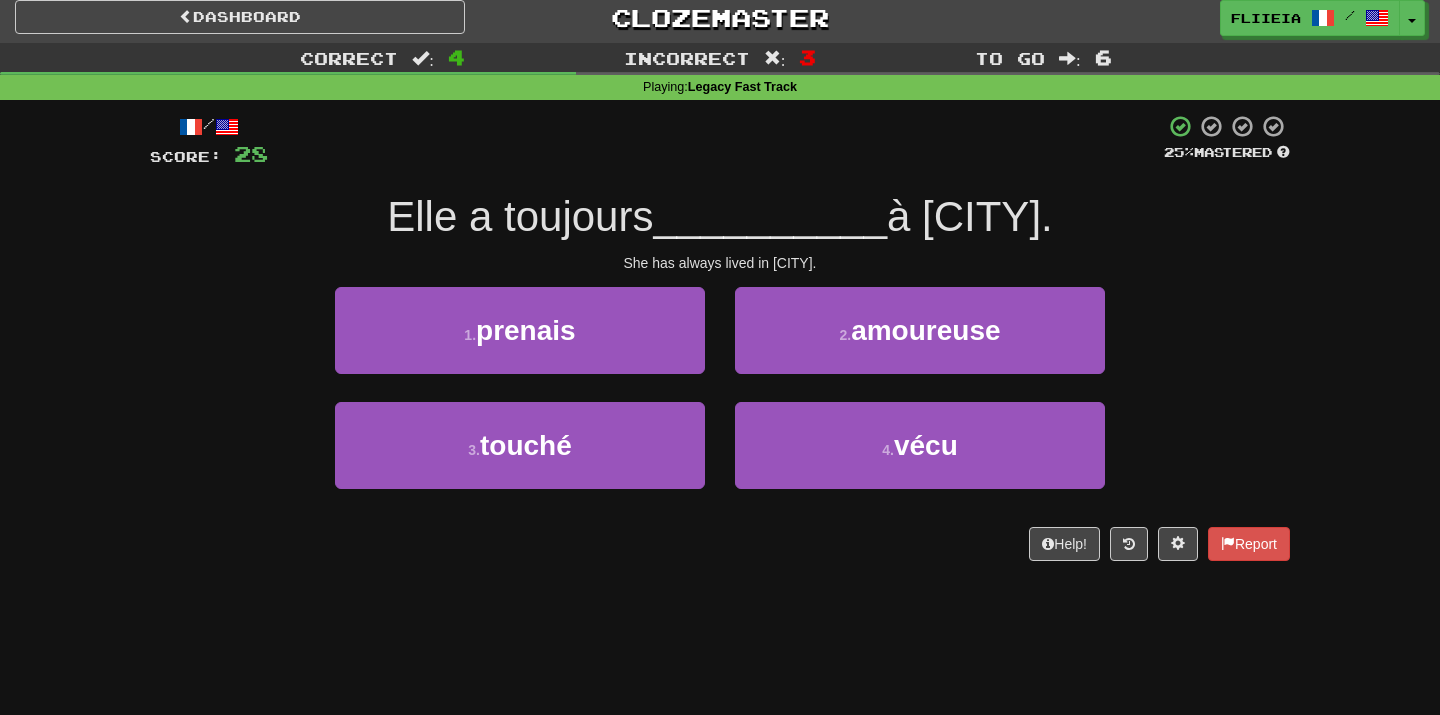 scroll, scrollTop: 23, scrollLeft: 0, axis: vertical 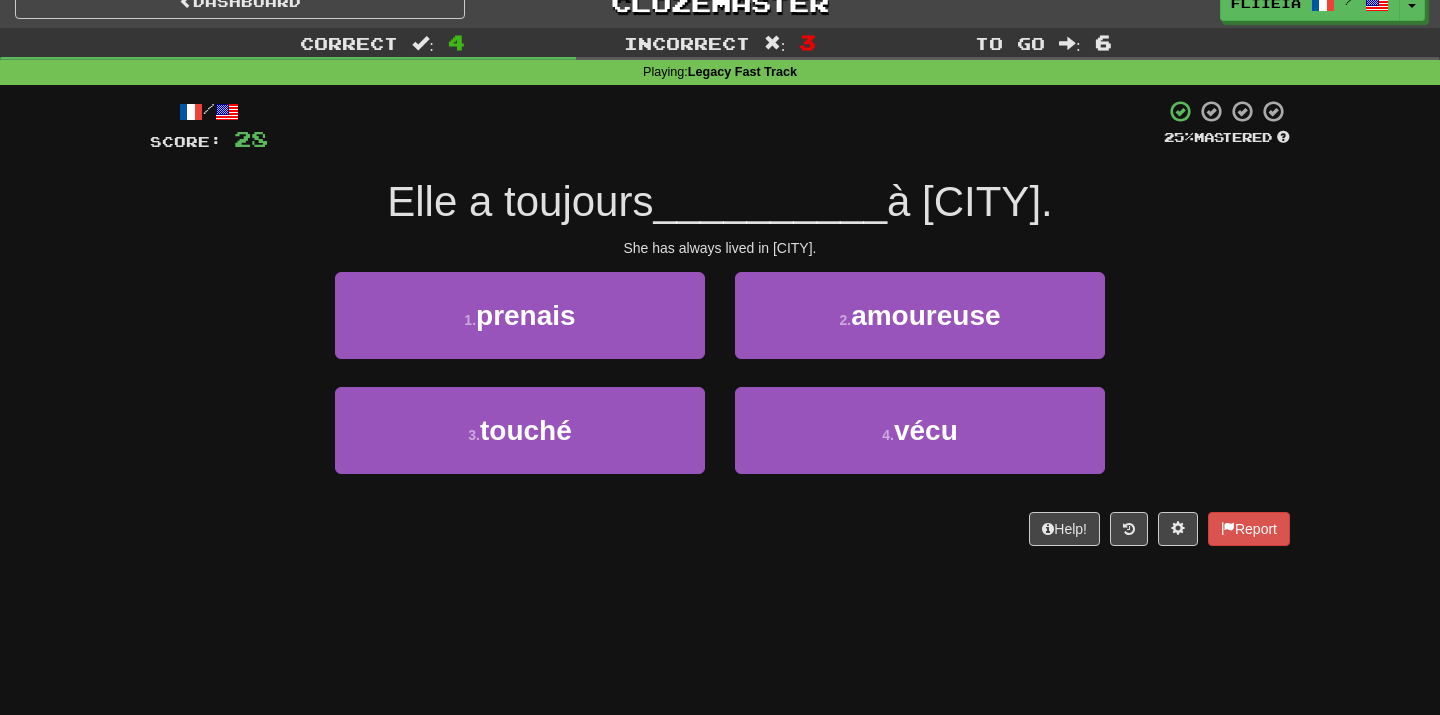 click on "2 .  amoureuse" at bounding box center (920, 329) 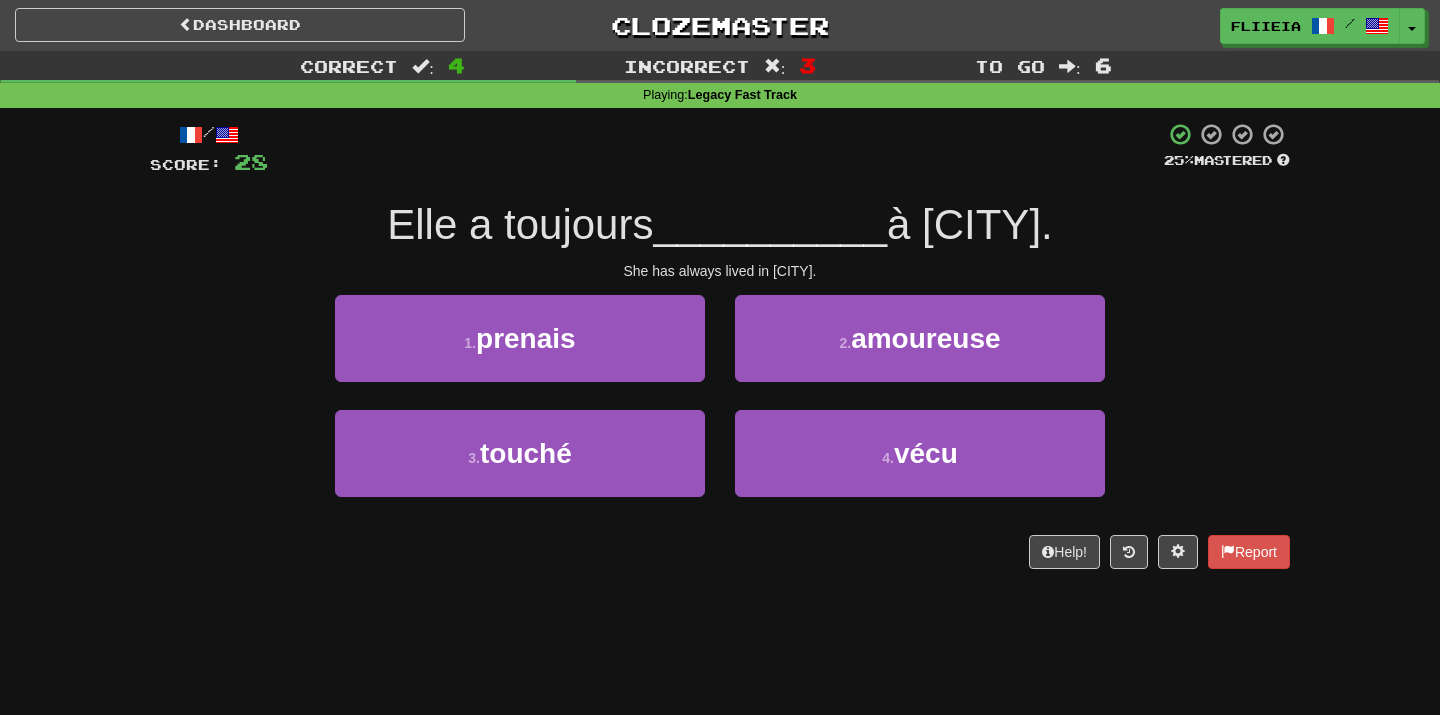 click on "1 . prenais" at bounding box center [520, 352] 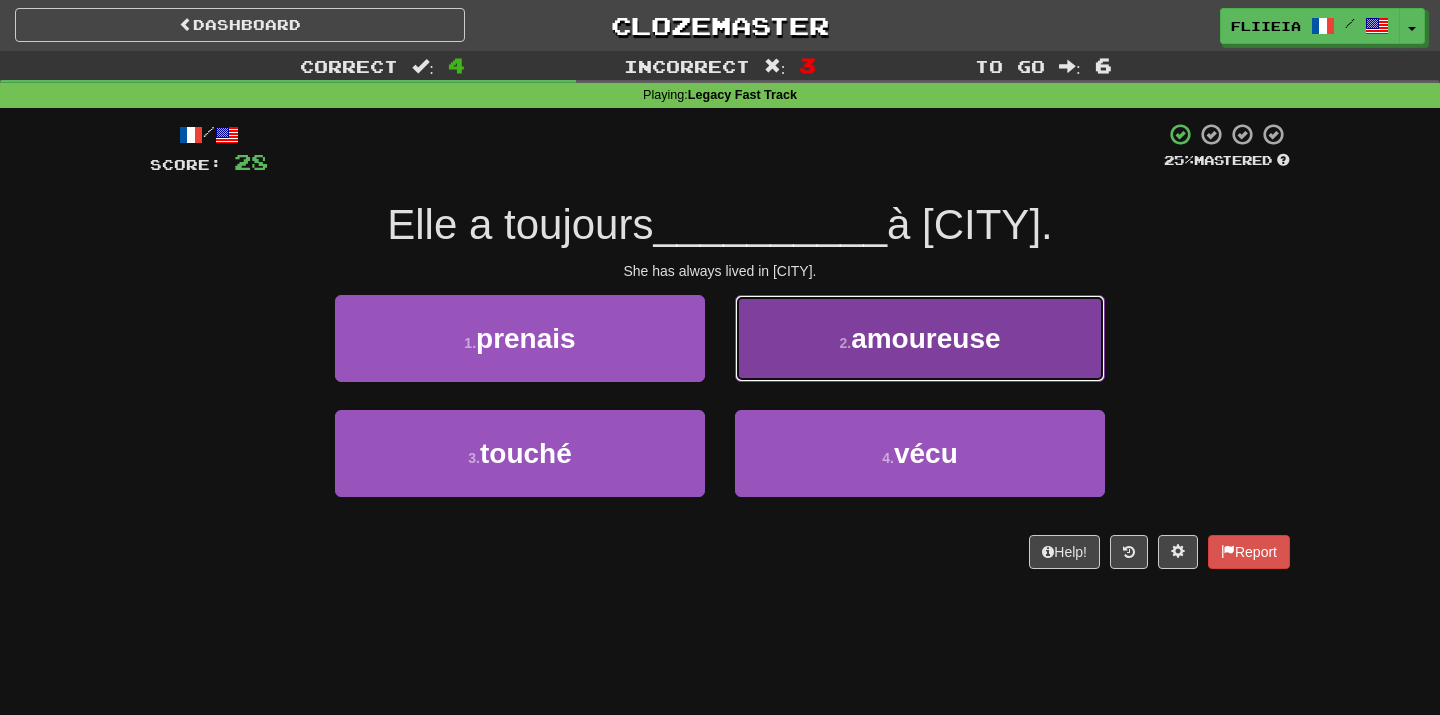 click on "2 .  amoureuse" at bounding box center (920, 338) 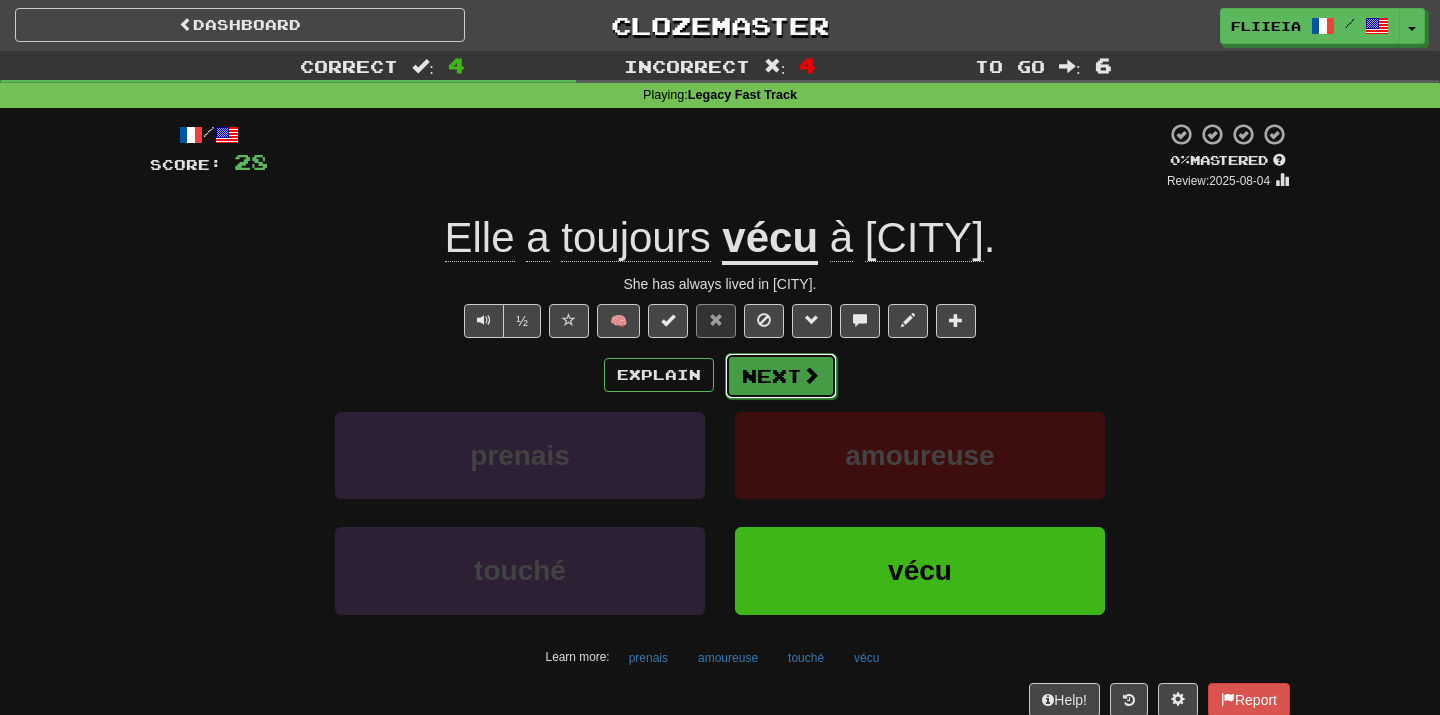 click on "Next" at bounding box center [781, 376] 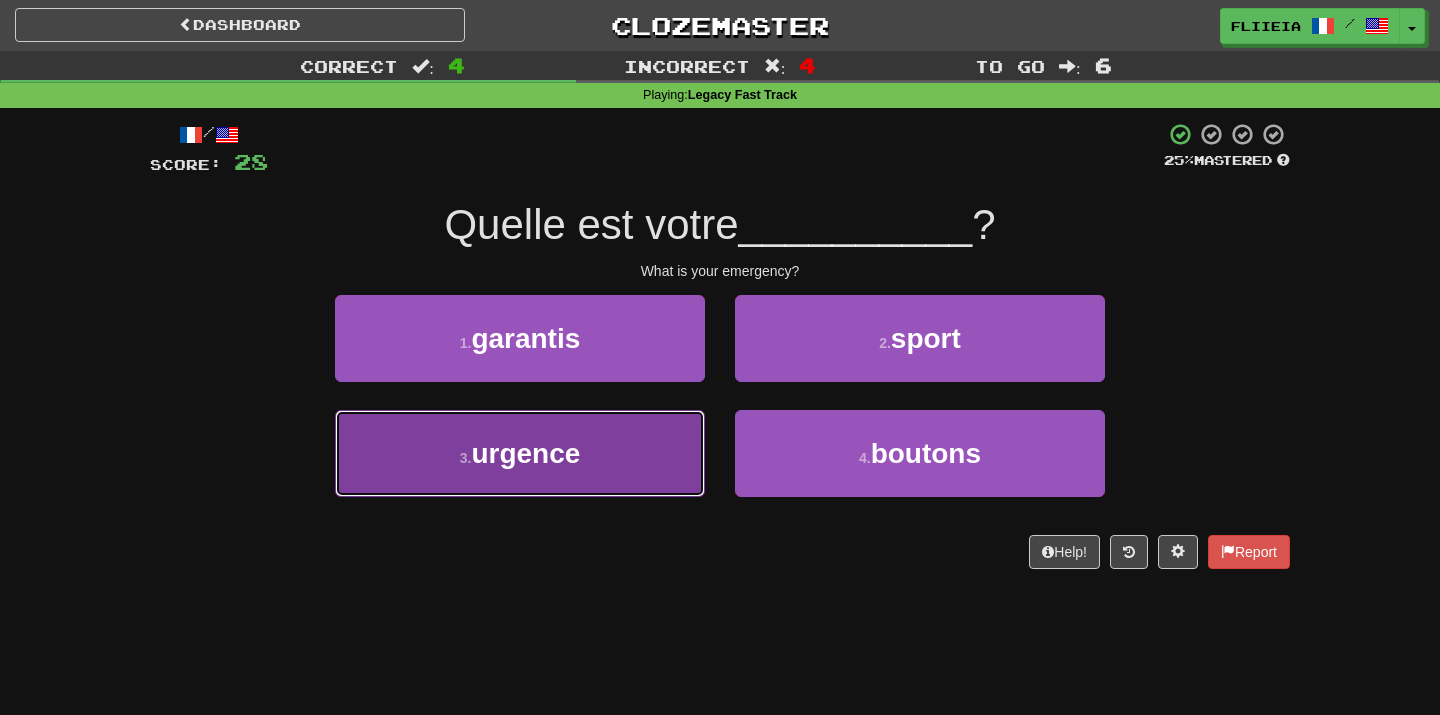click on "3 . urgence" at bounding box center [520, 453] 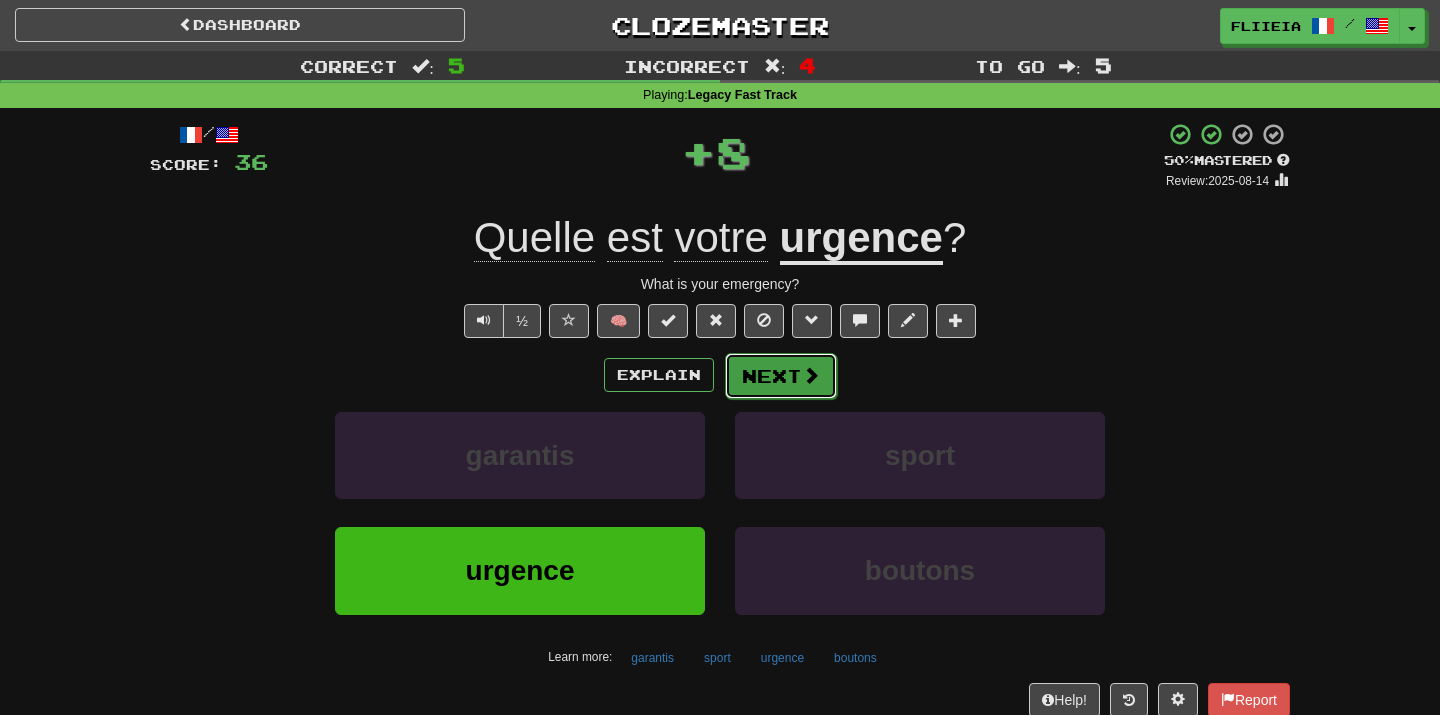 click on "Next" at bounding box center (781, 376) 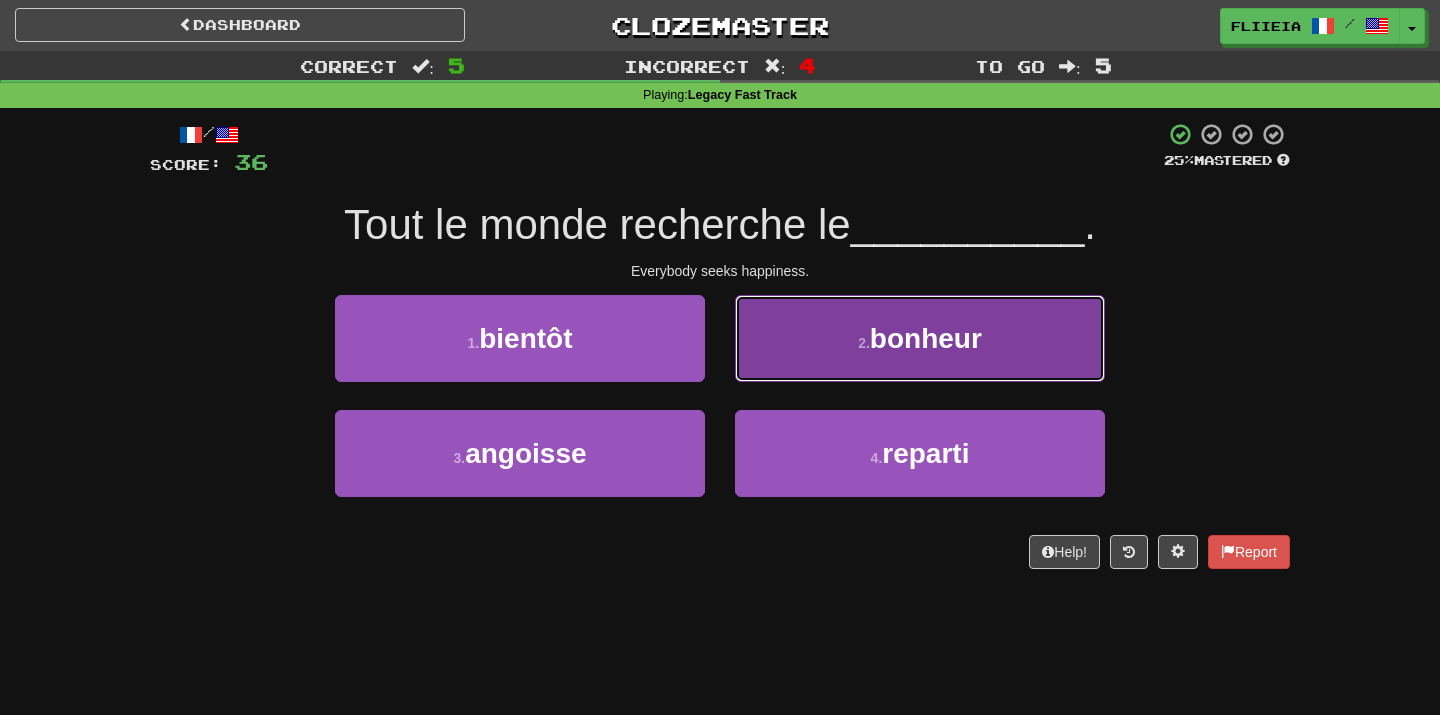 click on "2 . bonheur" at bounding box center (920, 338) 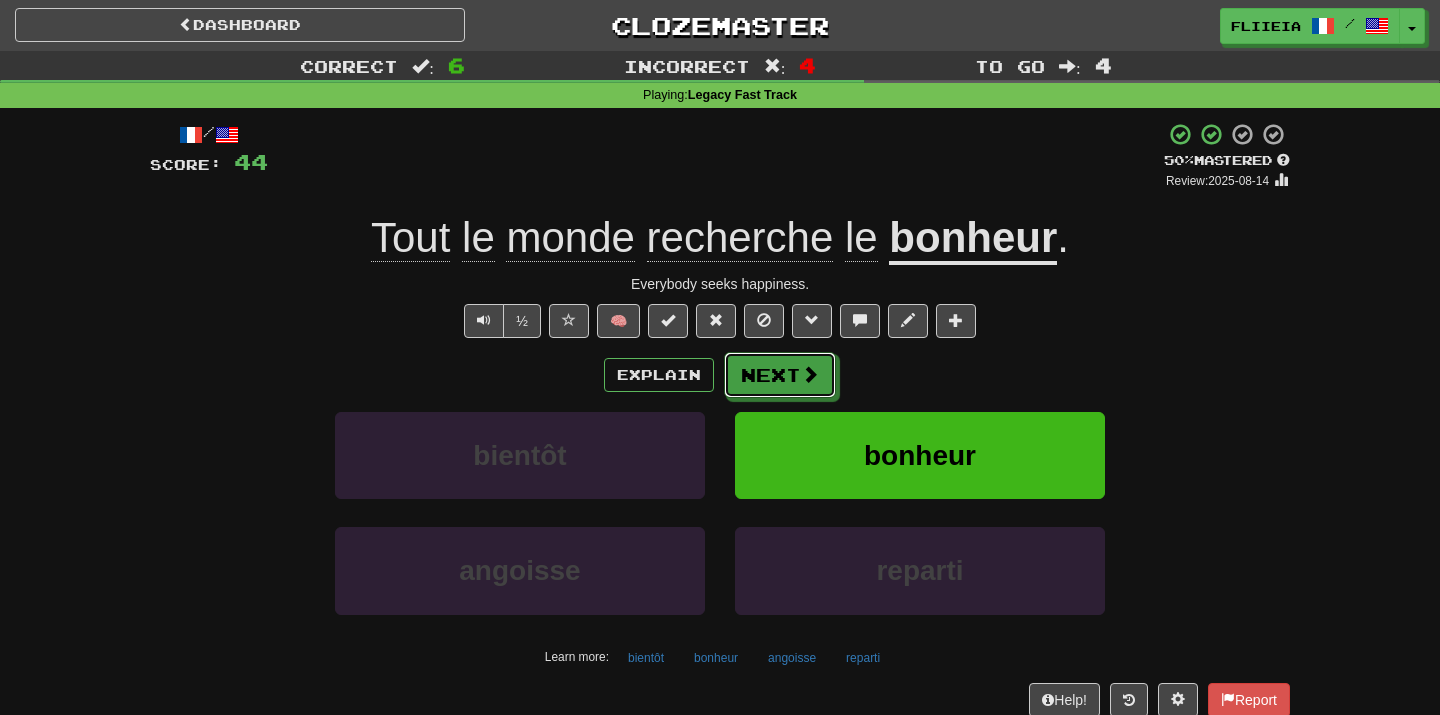 click on "Next" at bounding box center (780, 375) 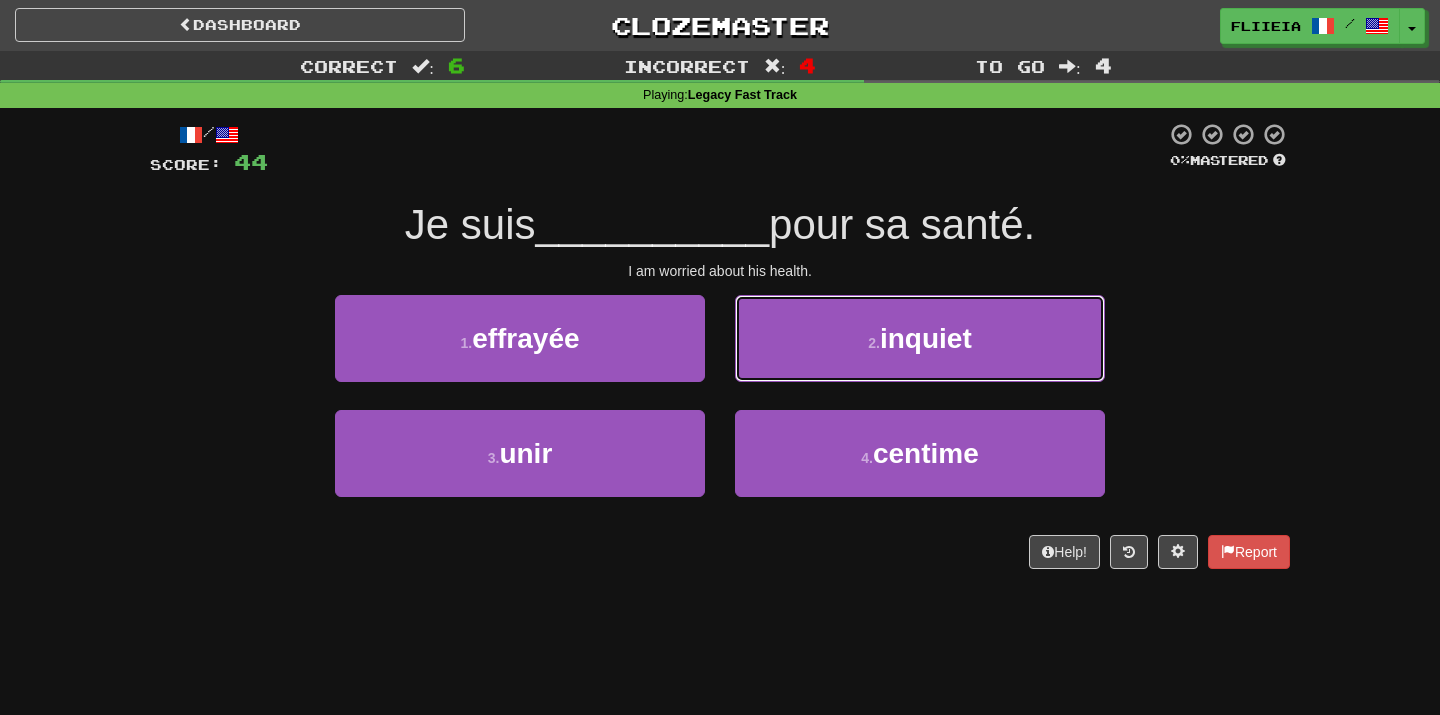 click on "2 .  inquiet" at bounding box center (920, 338) 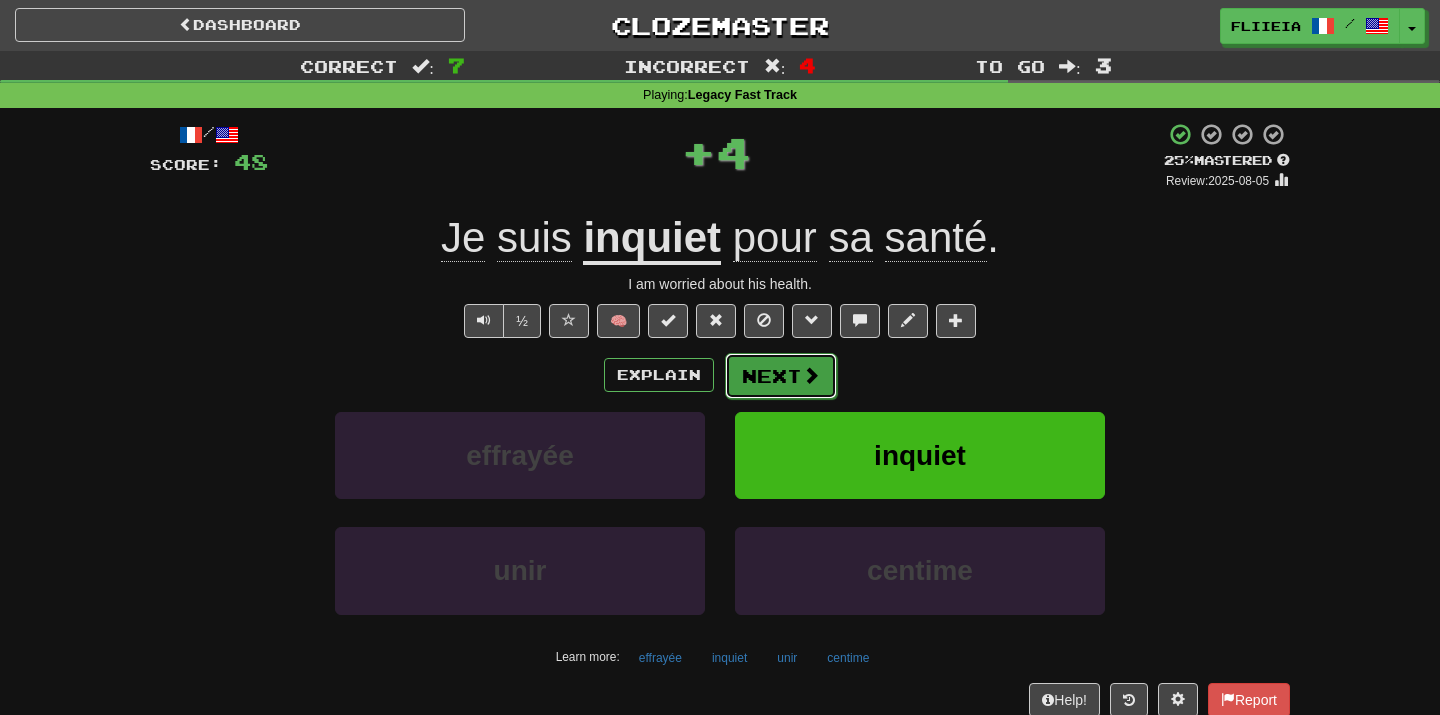 click on "Next" at bounding box center (781, 376) 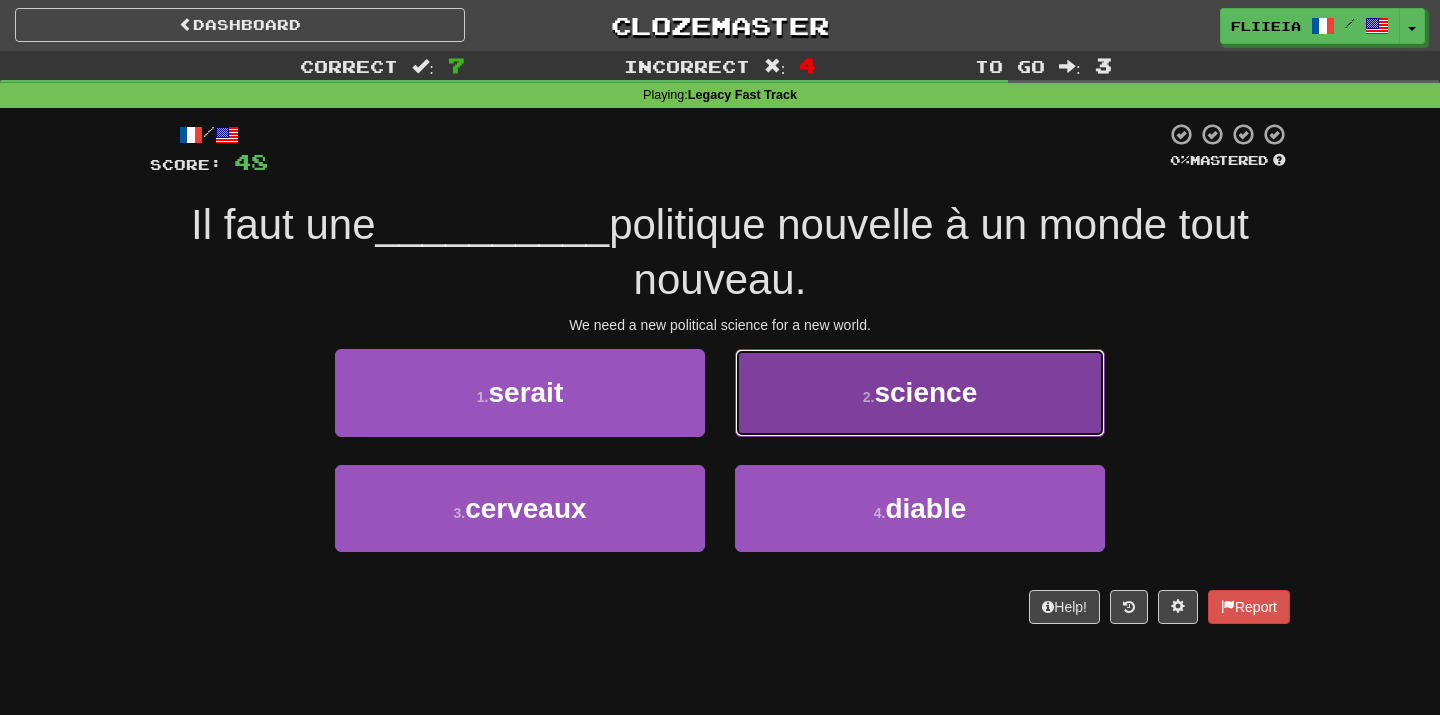 click on "2 .  science" at bounding box center [920, 392] 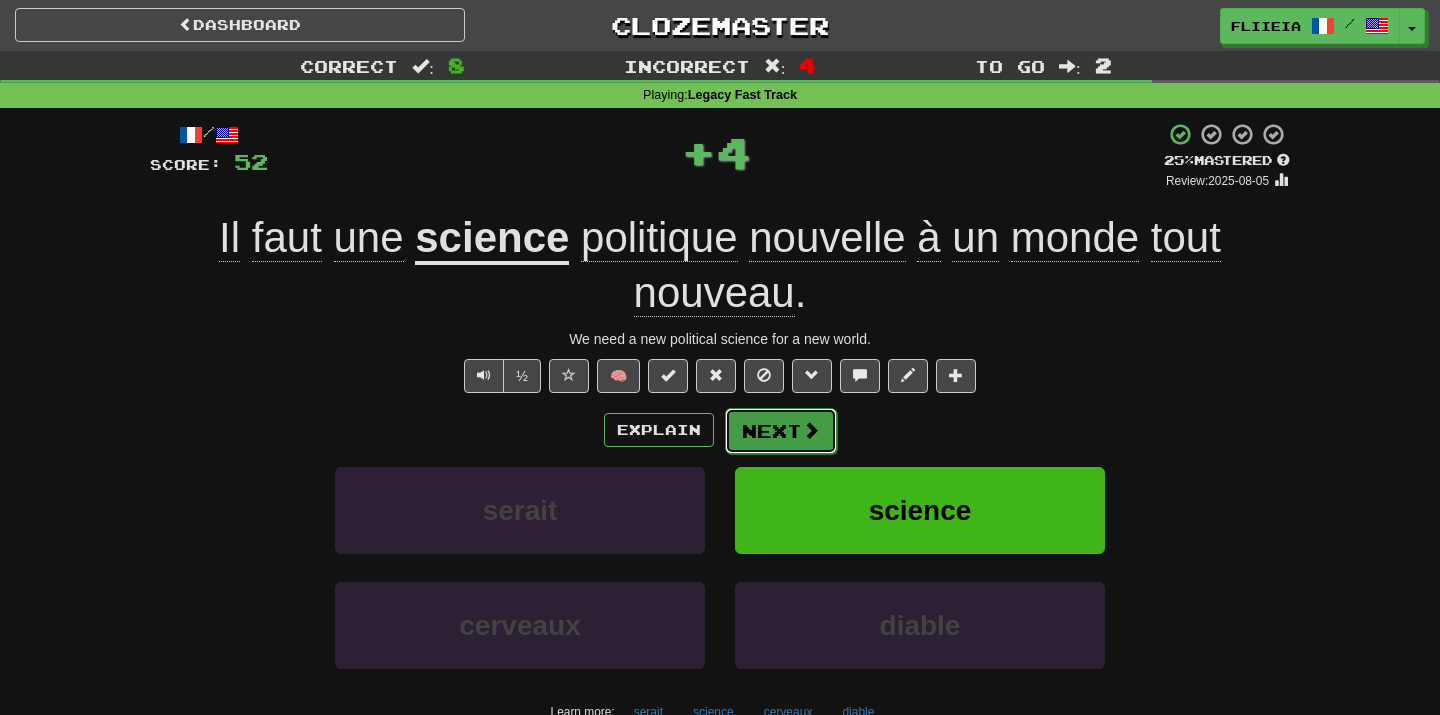 click on "Next" at bounding box center (781, 431) 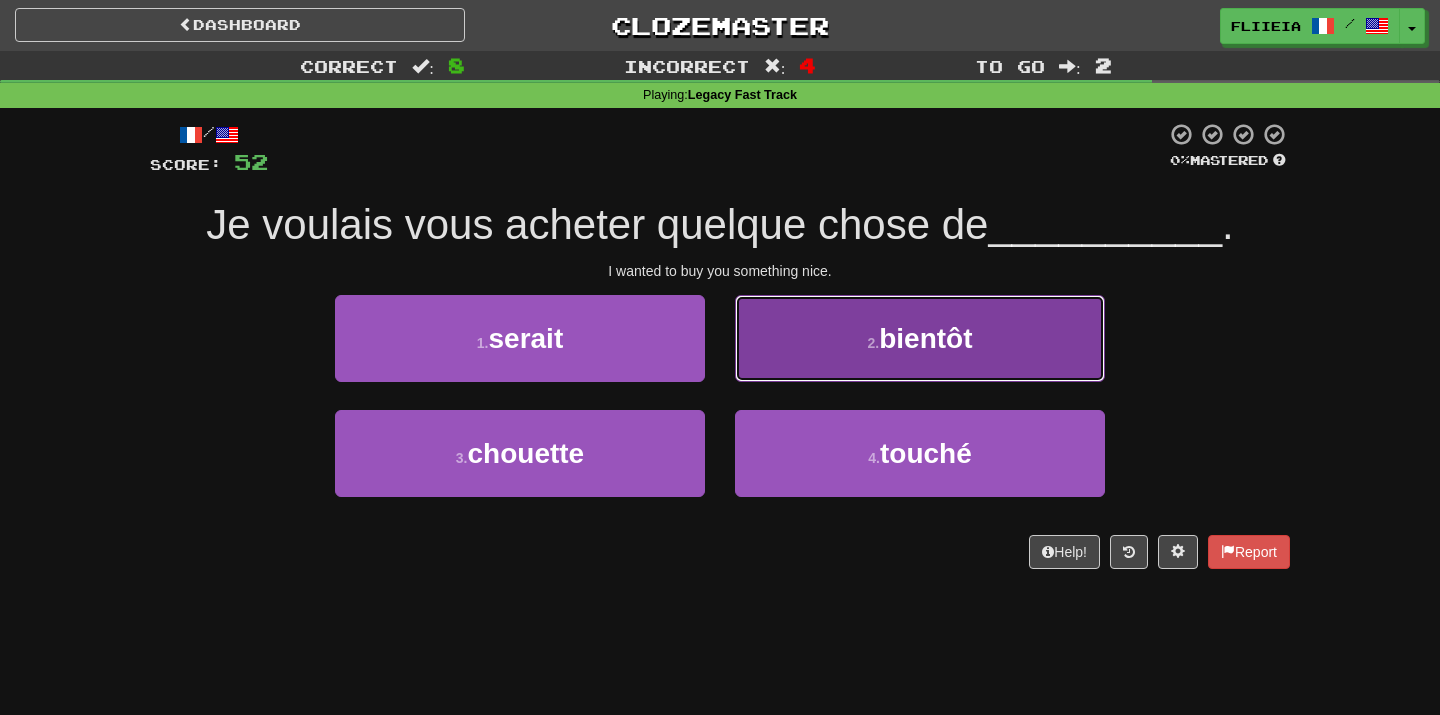 click on "2 .  bientôt" at bounding box center [920, 338] 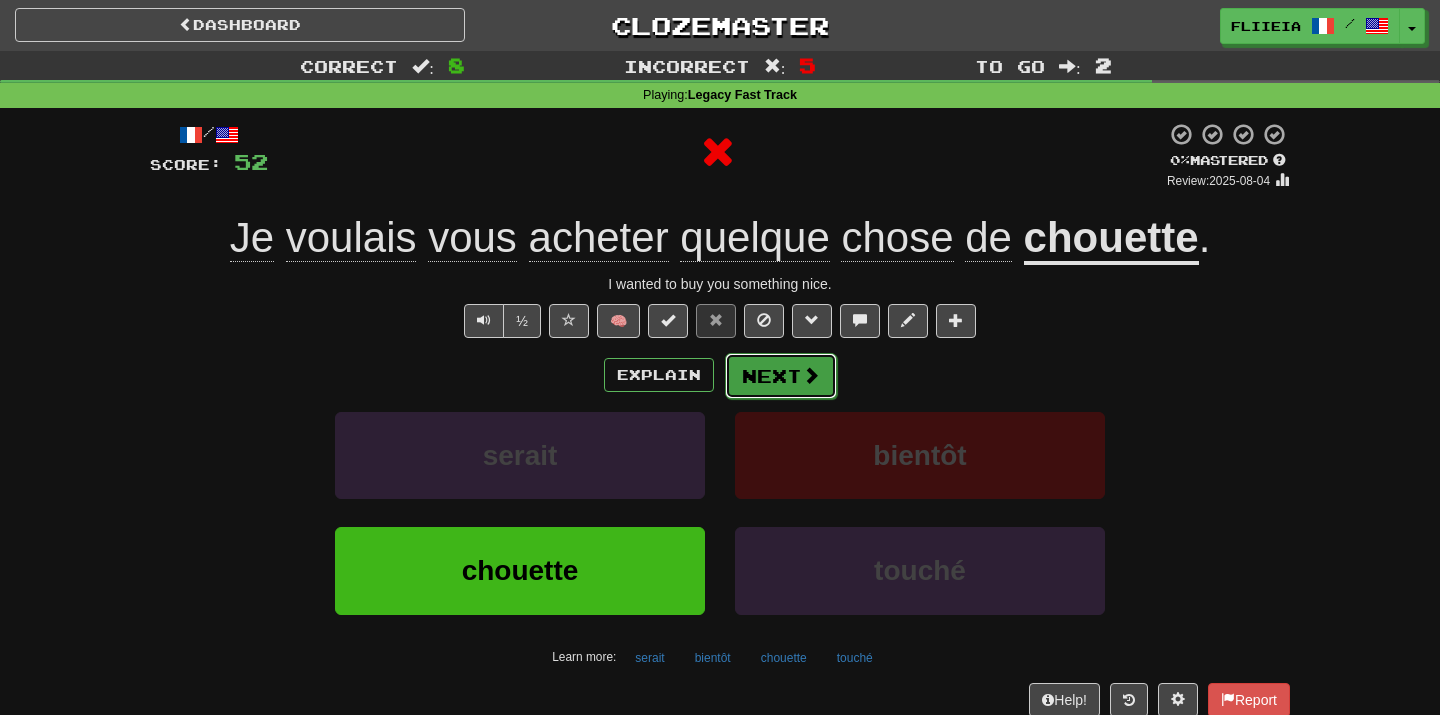 click on "Next" at bounding box center [781, 376] 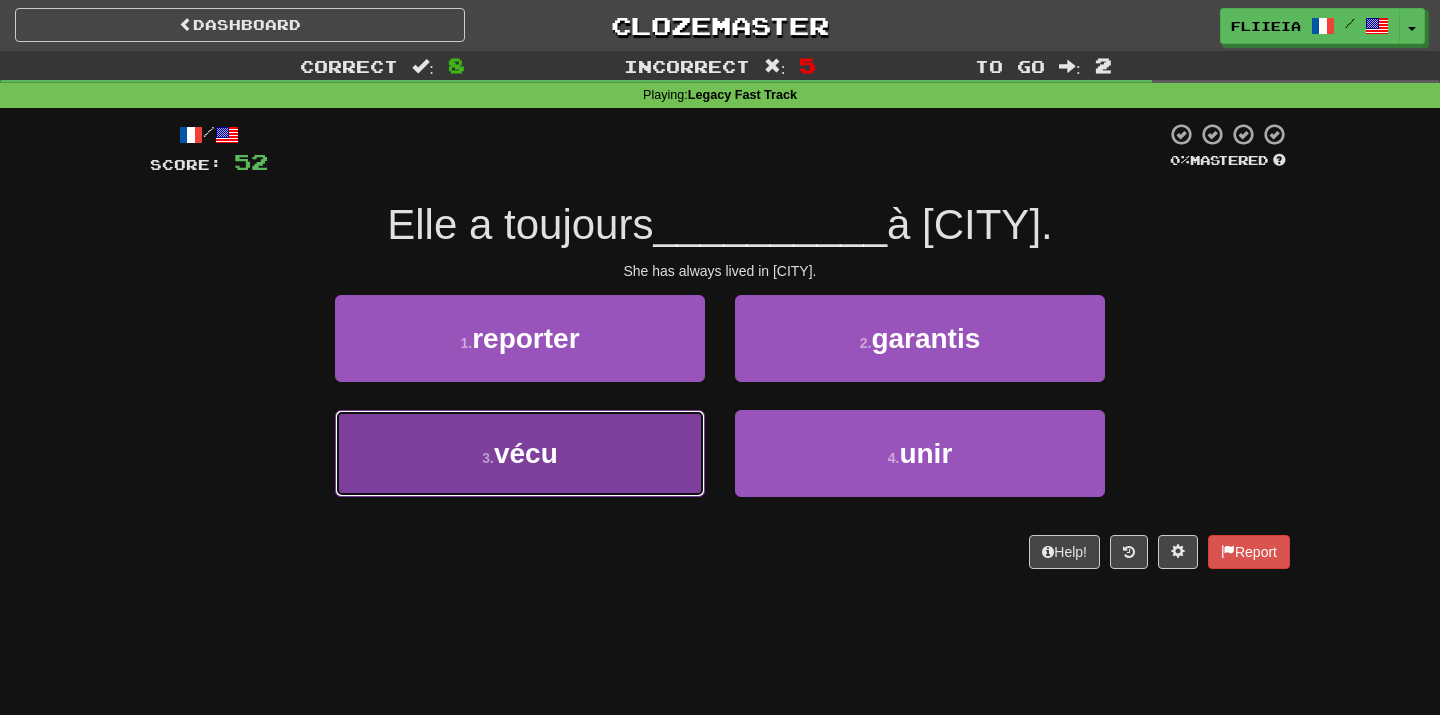 click on "3 .  vécu" at bounding box center [520, 453] 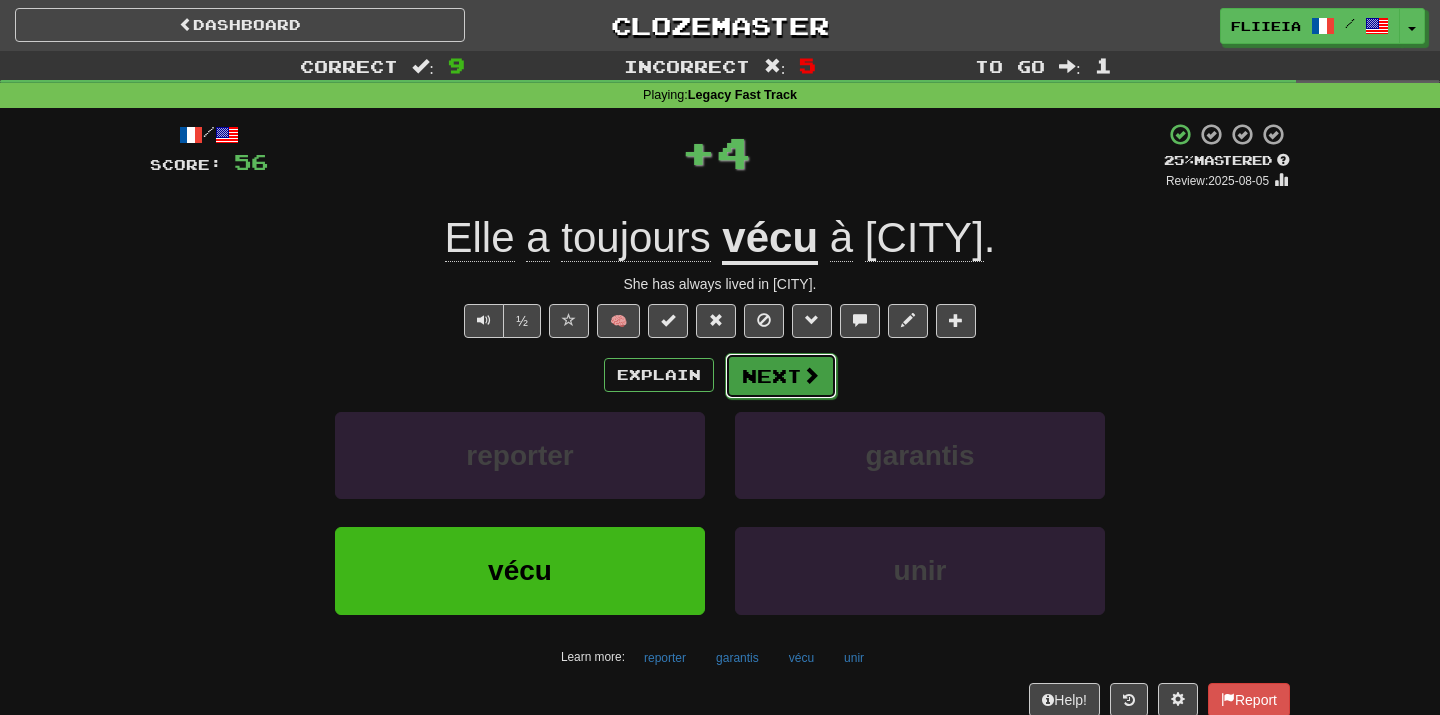 click on "Next" at bounding box center (781, 376) 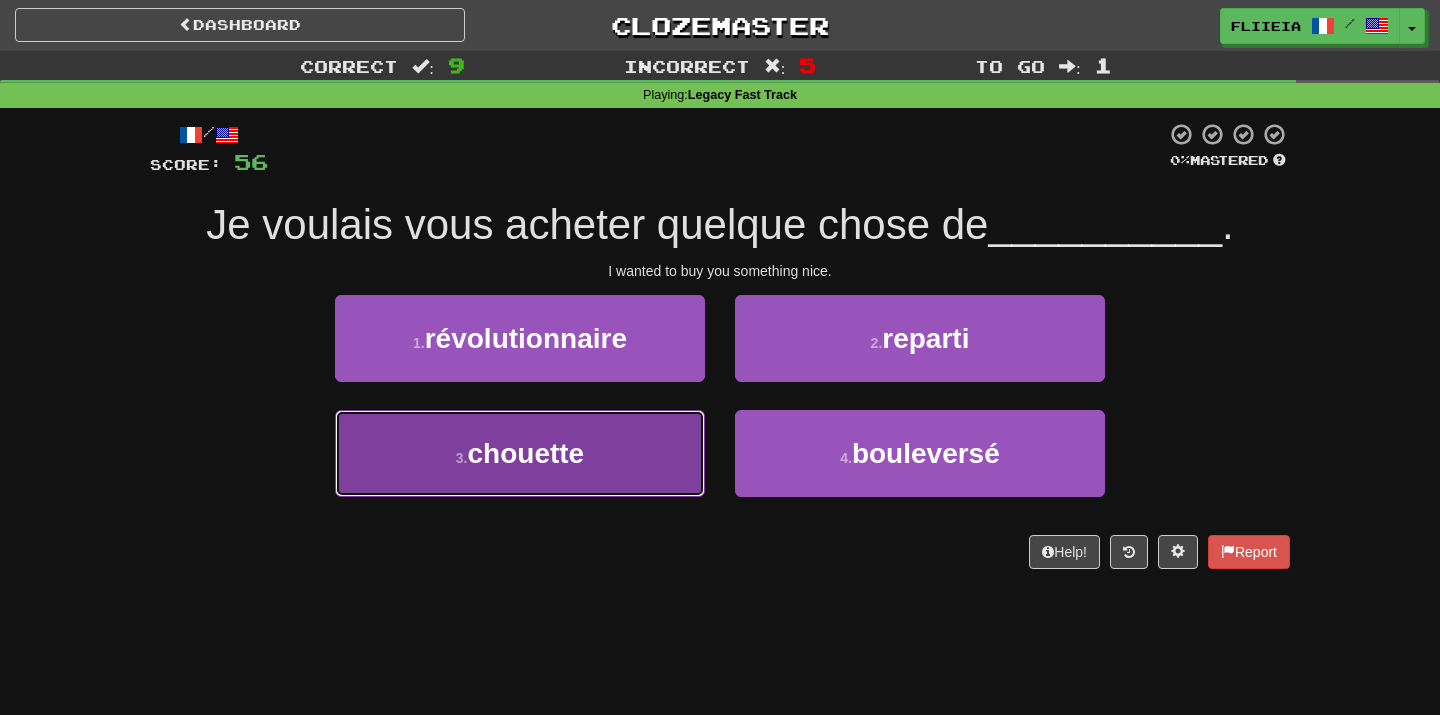 click on "3 . chouette" at bounding box center (520, 453) 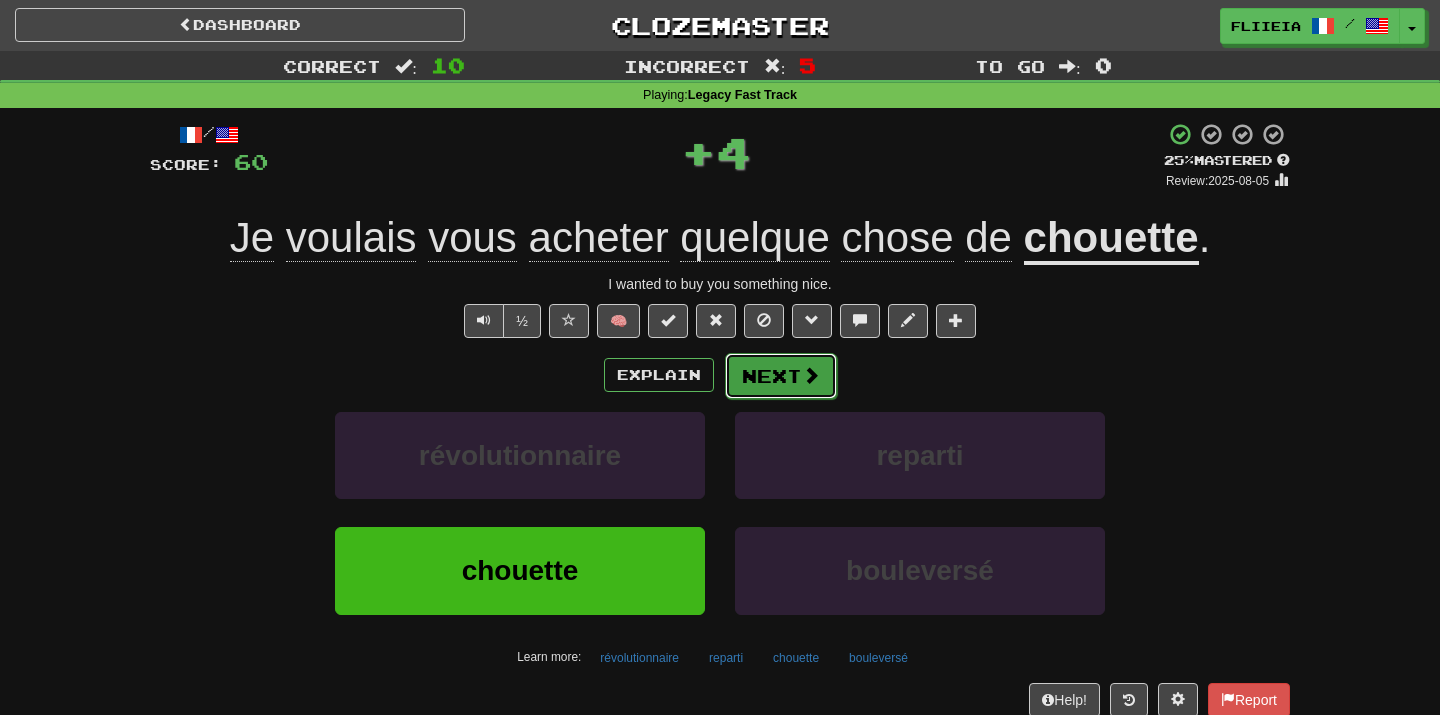 click on "Next" at bounding box center (781, 376) 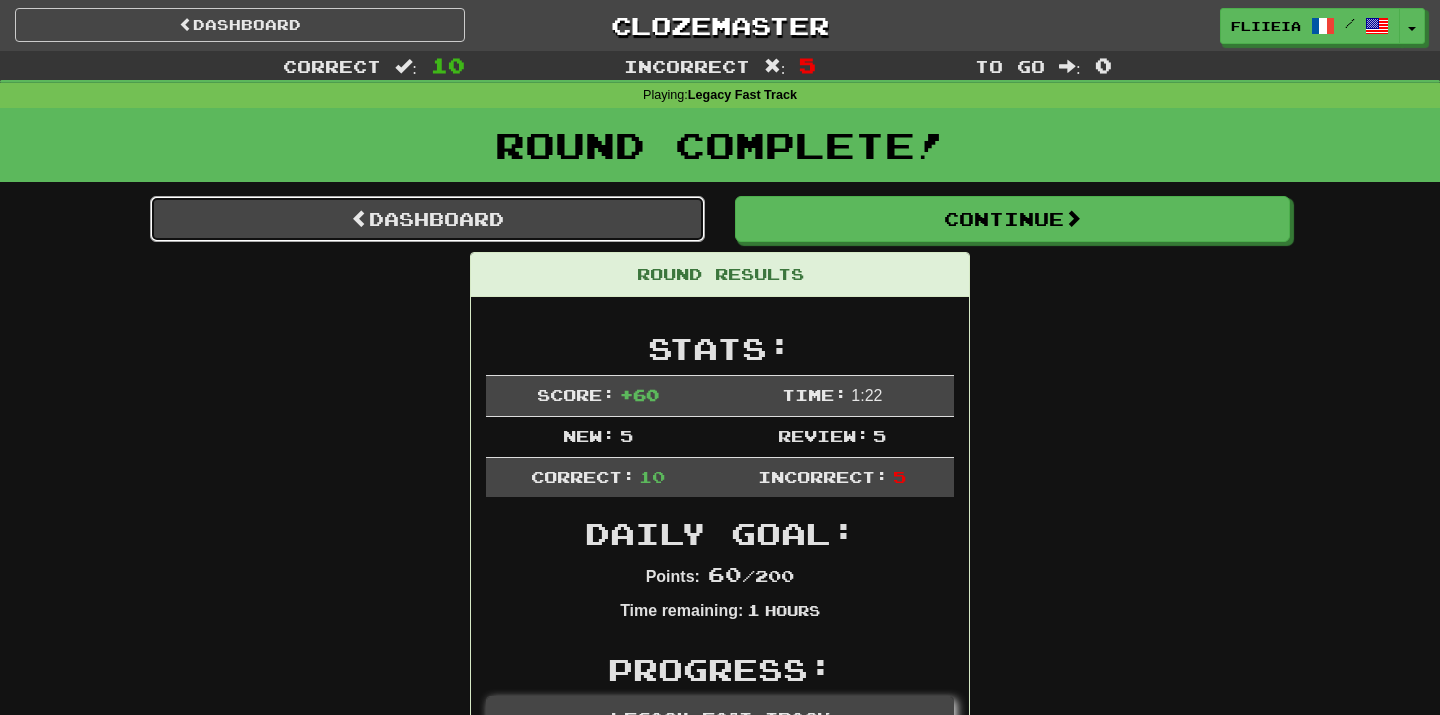 click on "Dashboard" at bounding box center (427, 219) 